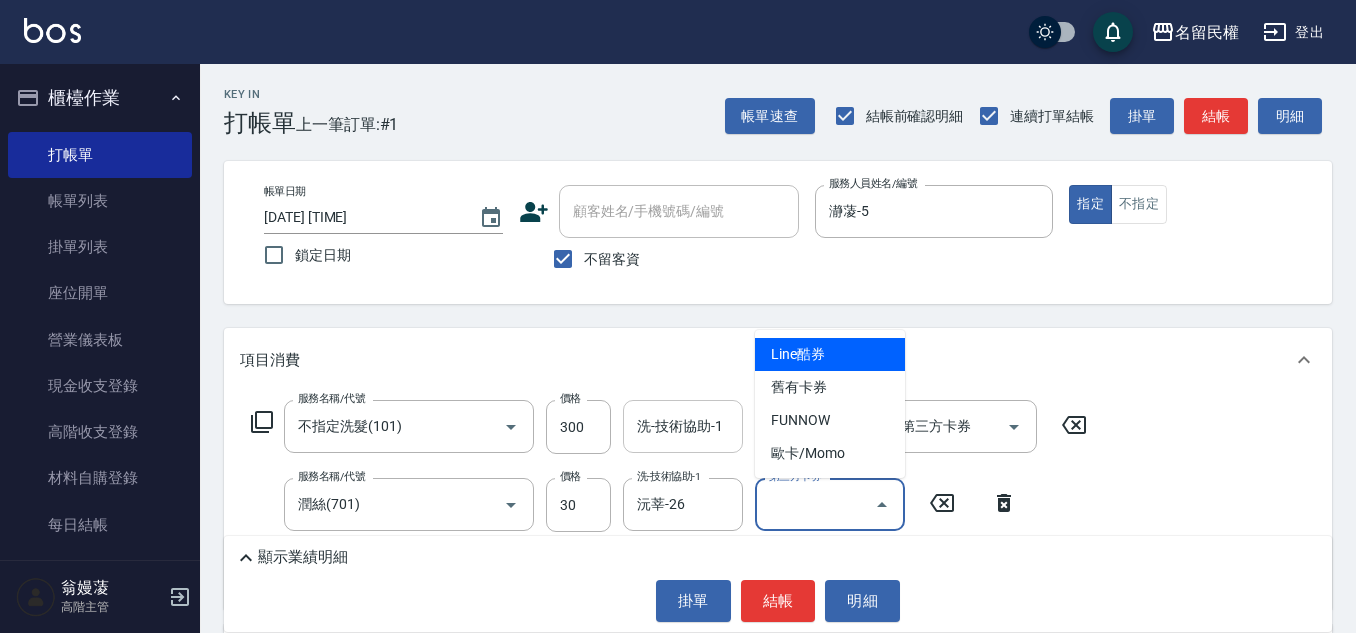 scroll, scrollTop: 0, scrollLeft: 0, axis: both 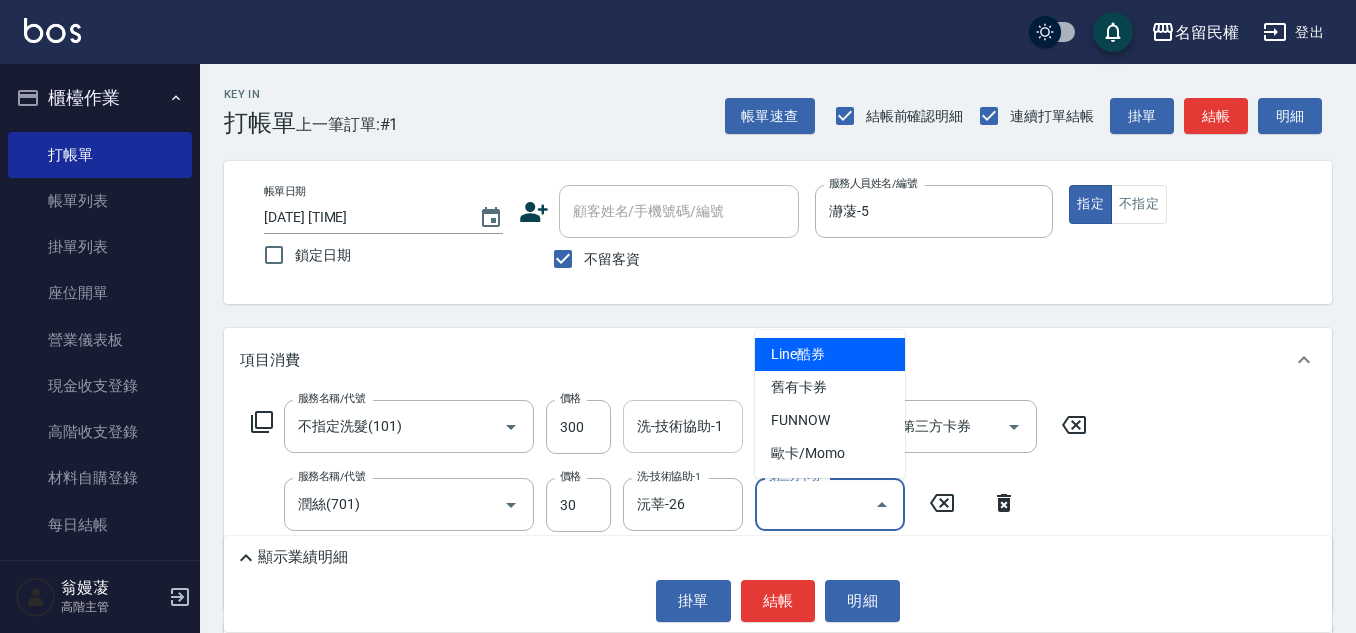 click on "洗-技術協助-1" at bounding box center (683, 426) 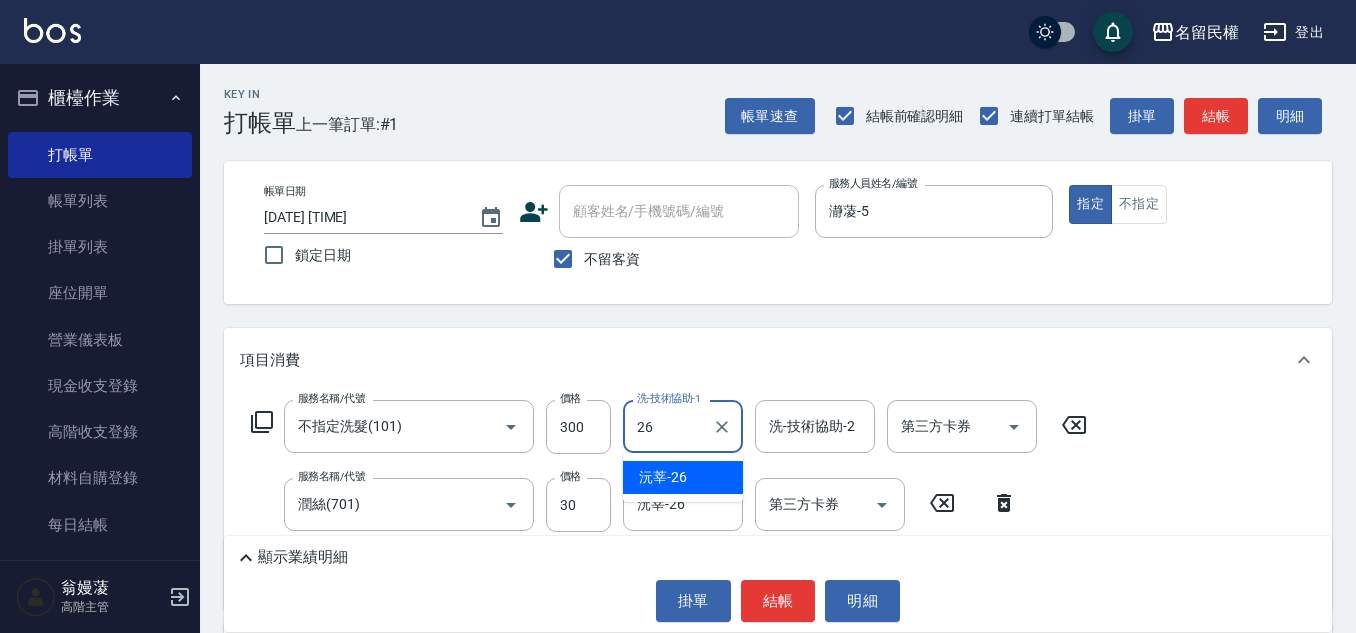 type on "沅莘-26" 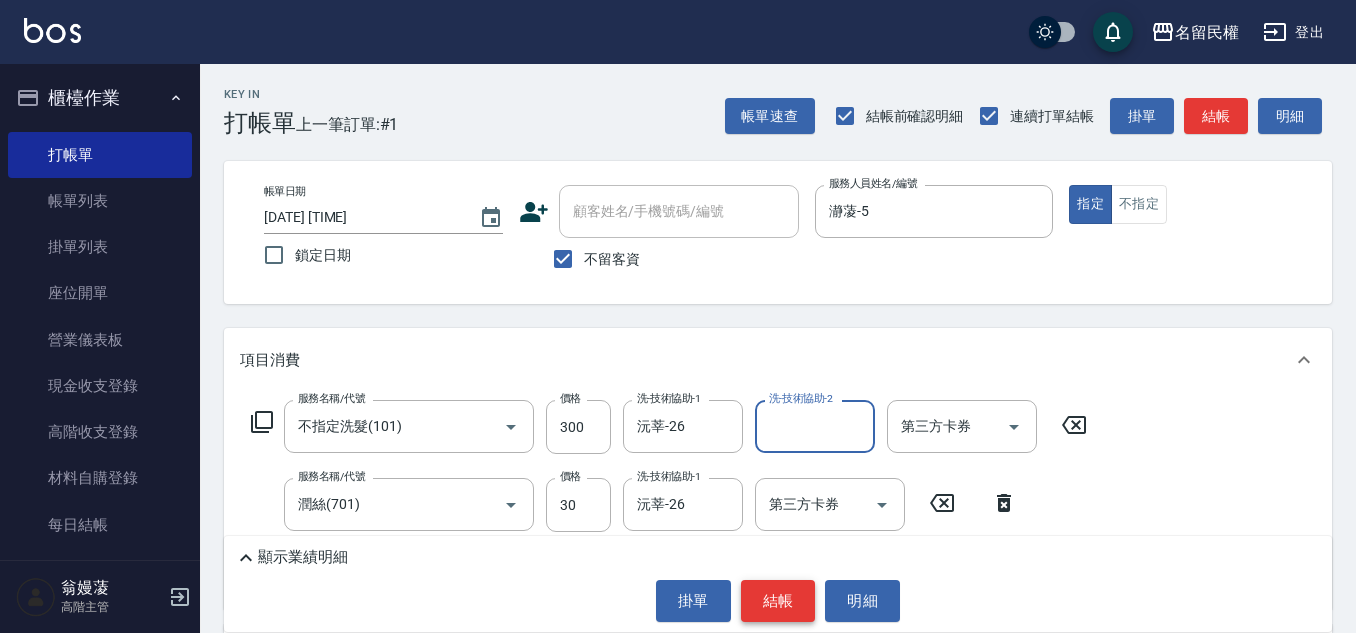 click on "結帳" at bounding box center (778, 601) 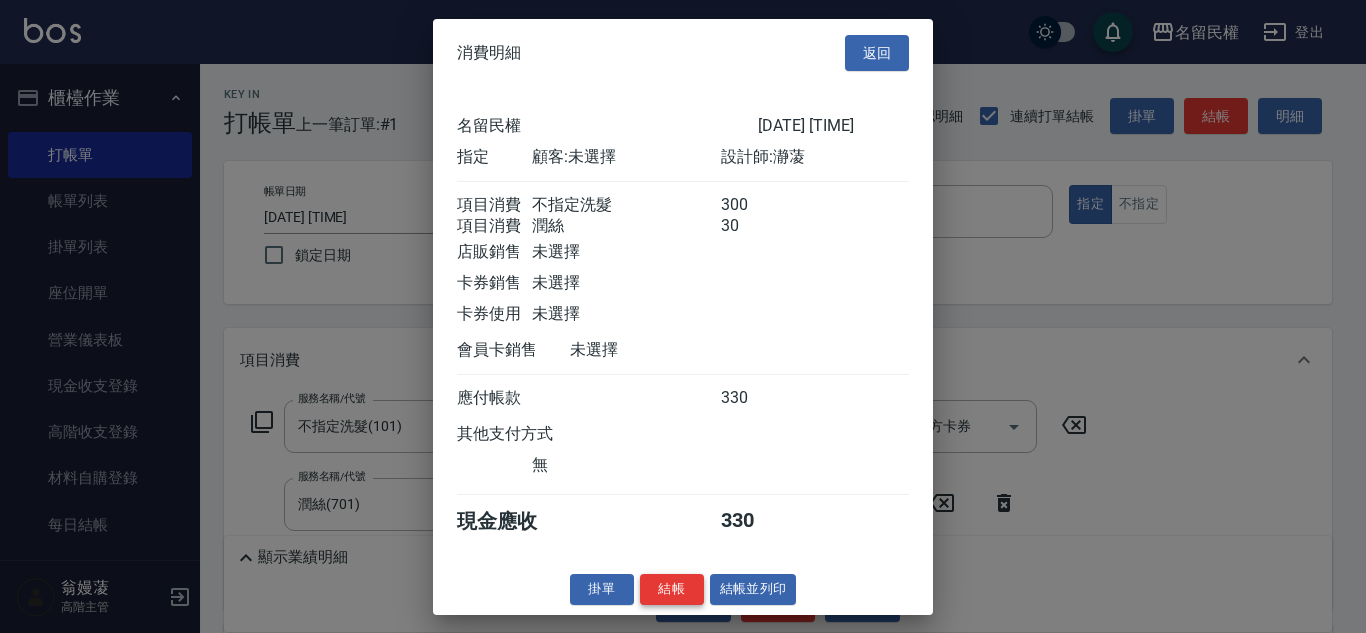 click on "結帳" at bounding box center (672, 589) 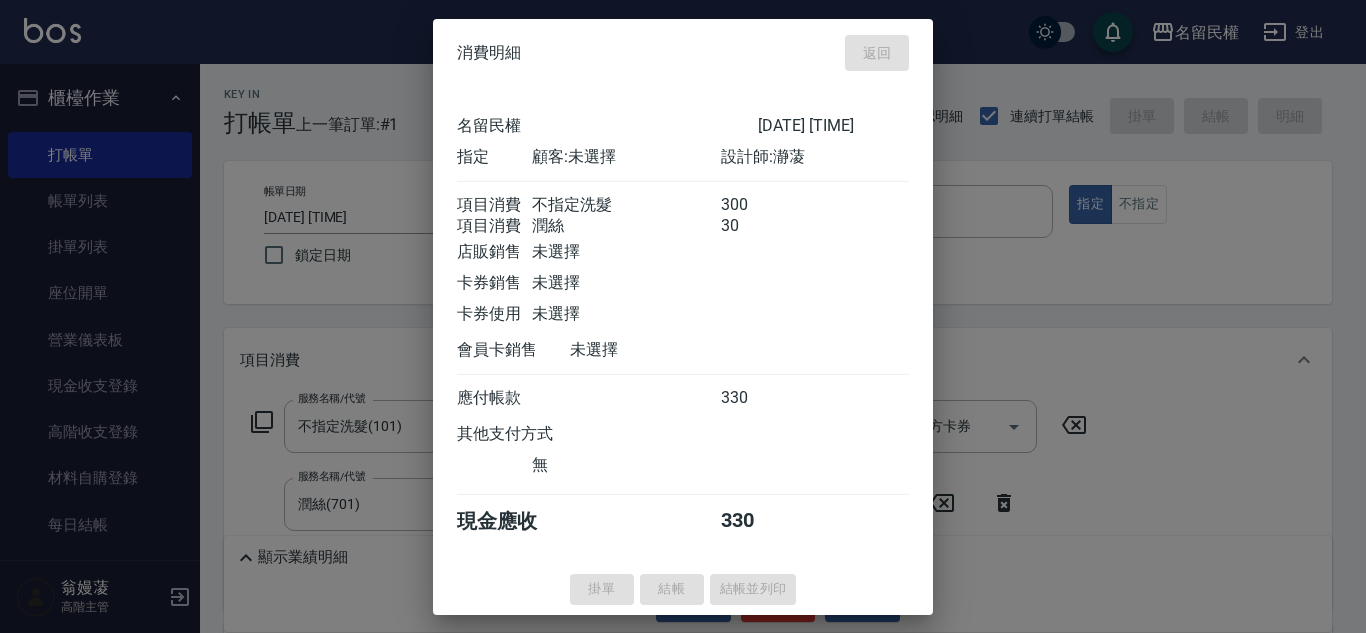 type on "[DATE] [TIME]" 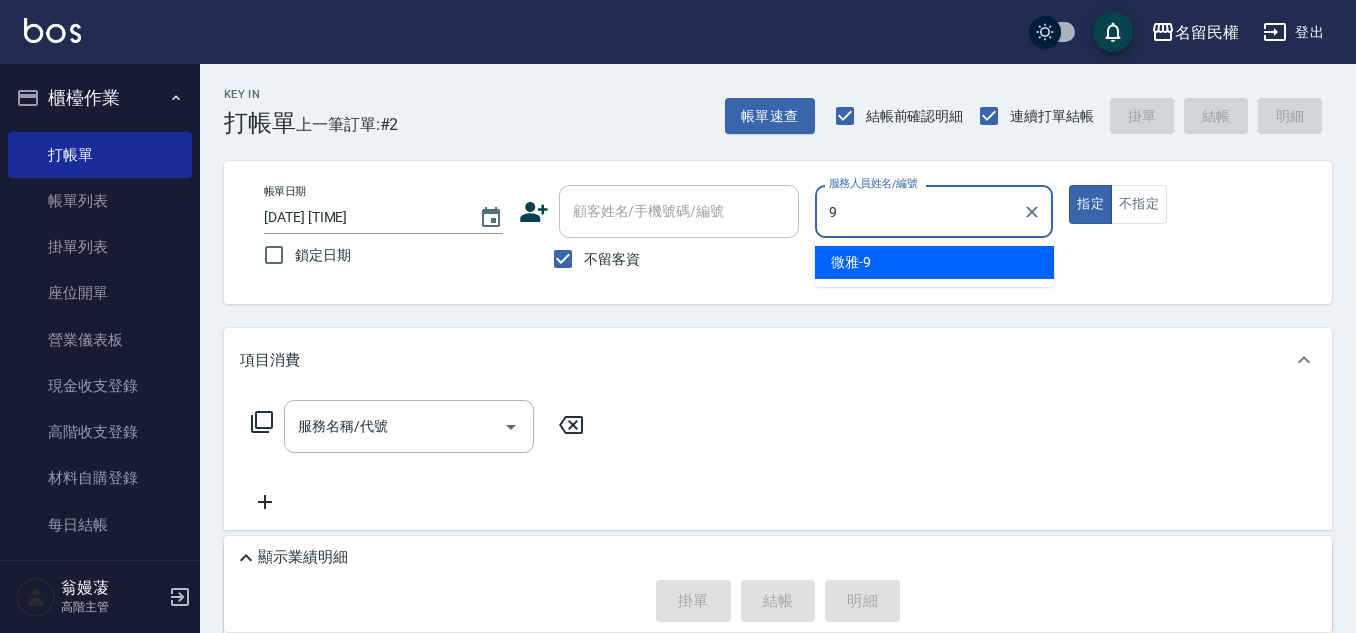 type on "微雅-9" 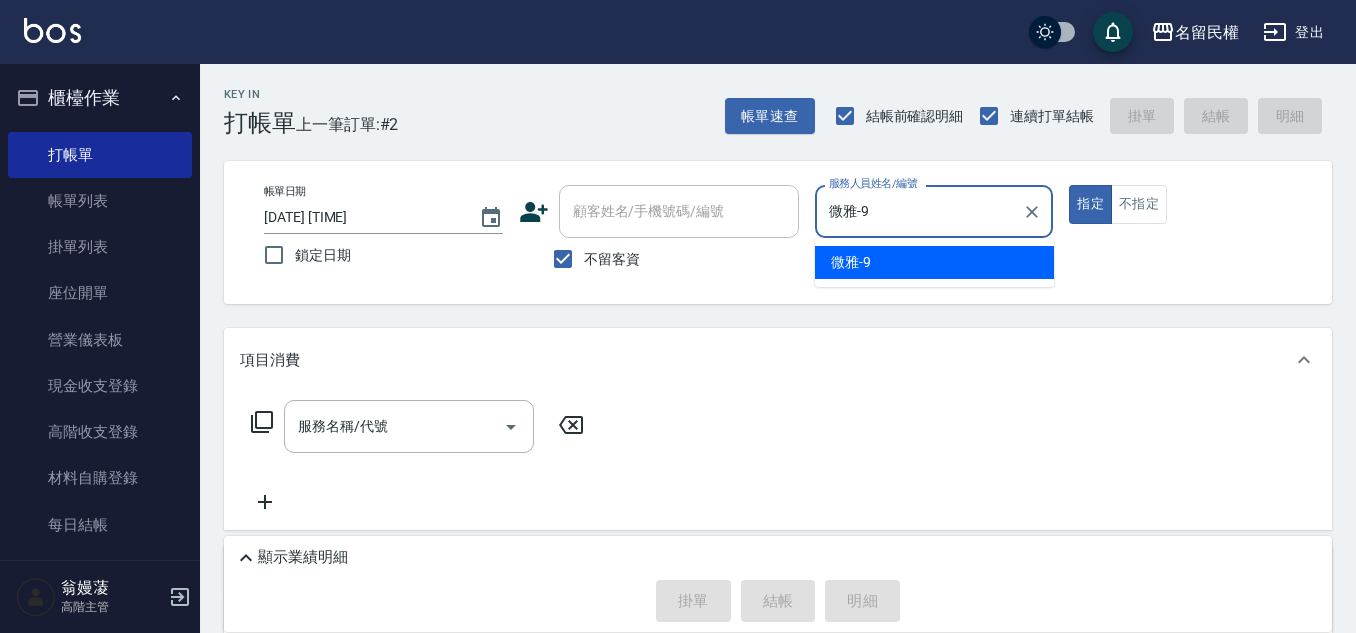type on "true" 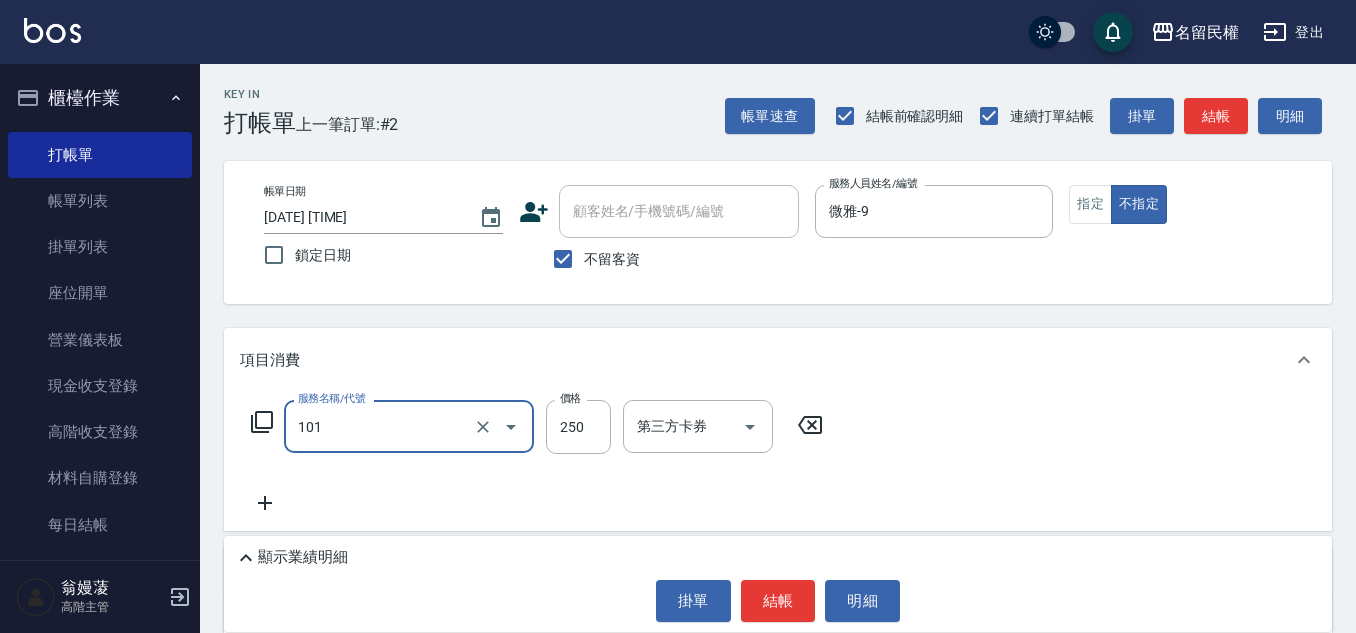 type on "不指定洗髮(101)" 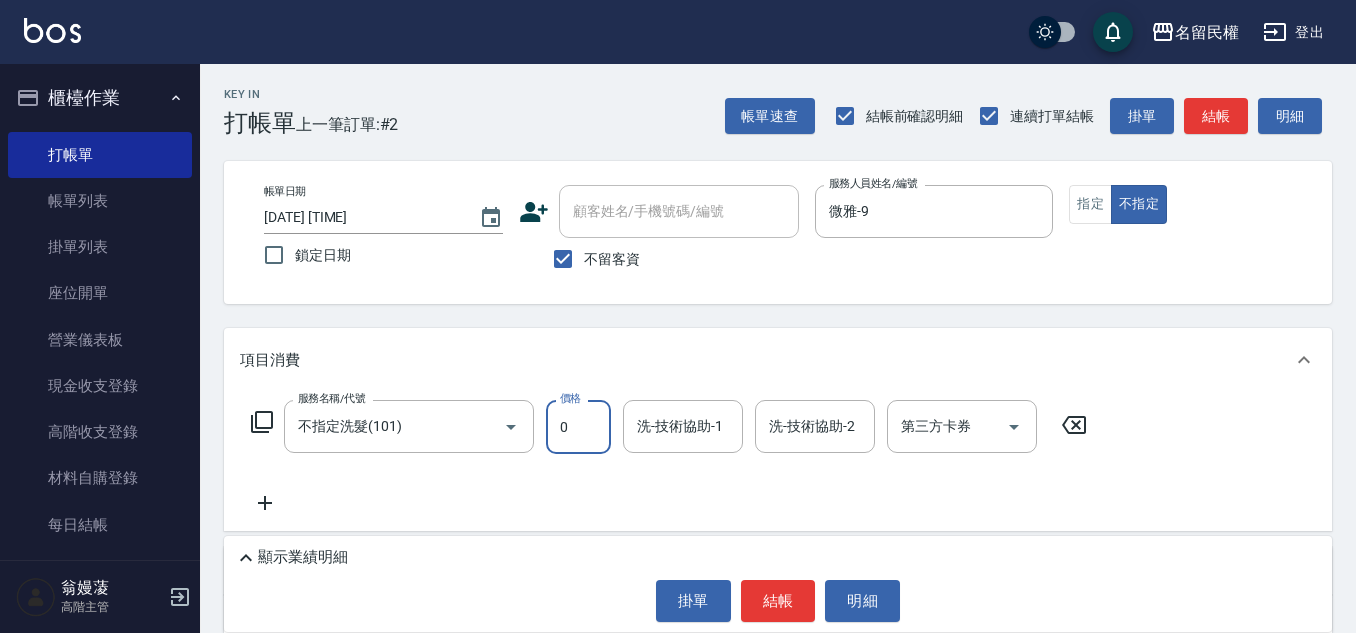type on "0" 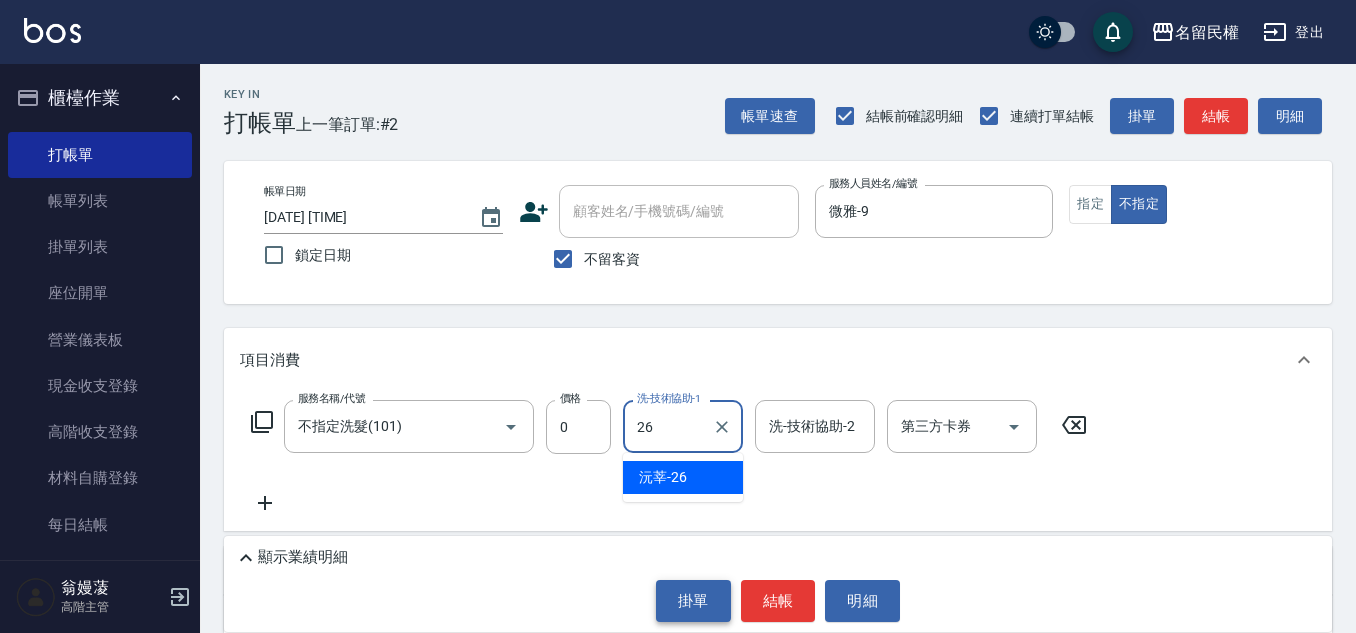 type on "沅莘-26" 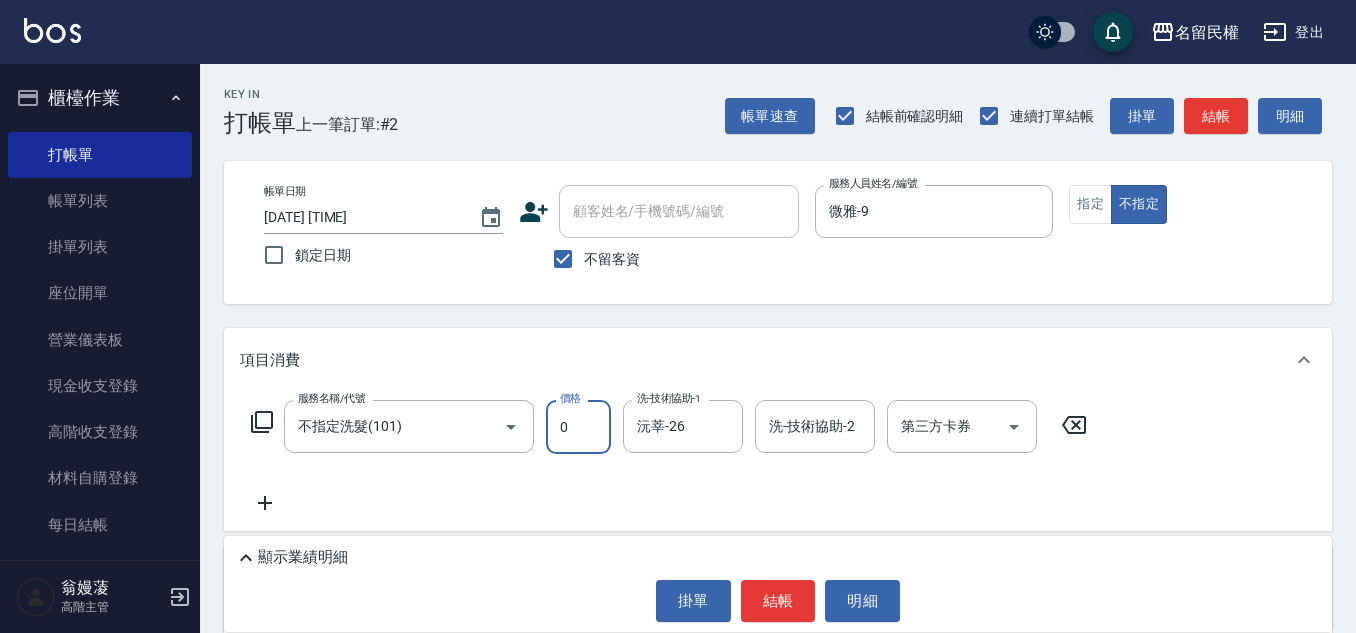 click on "0" at bounding box center [578, 427] 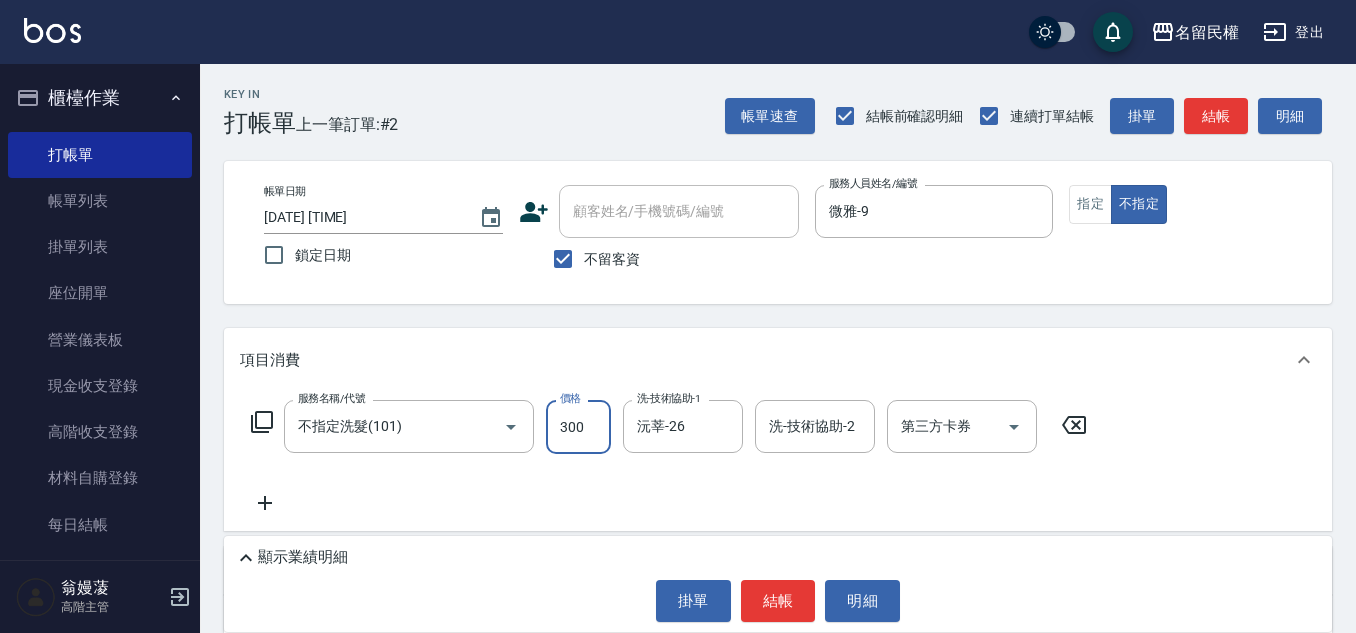 type on "300" 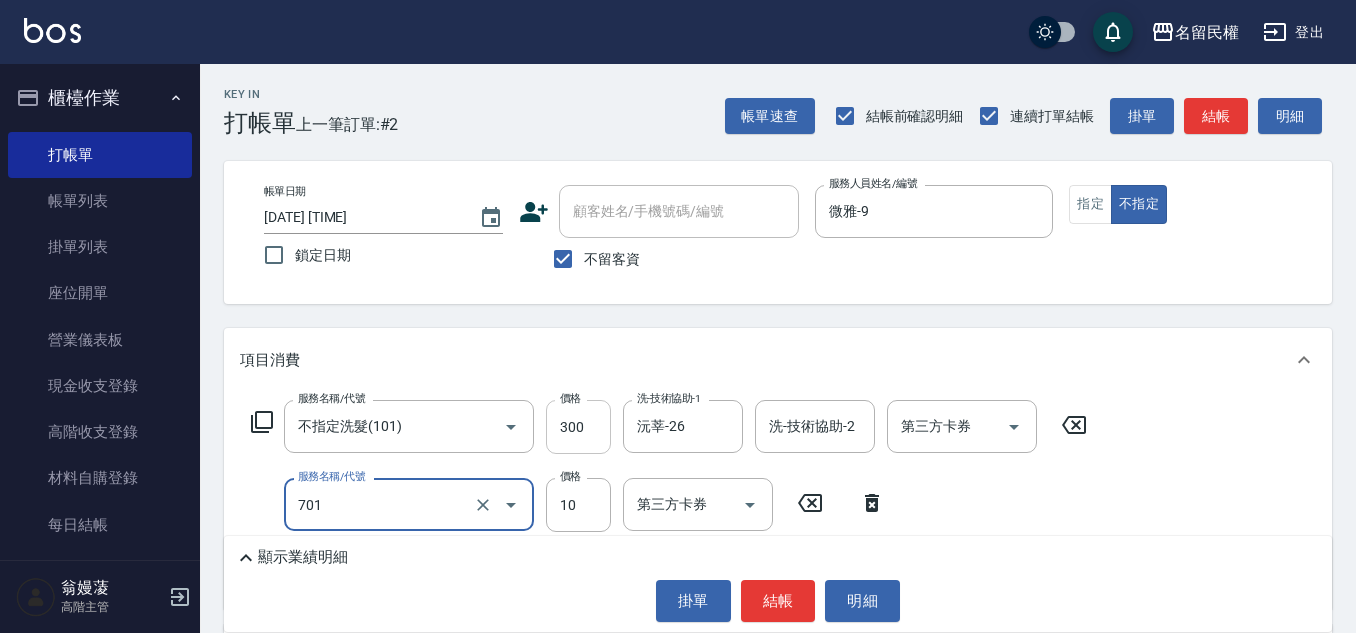 type on "潤絲(701)" 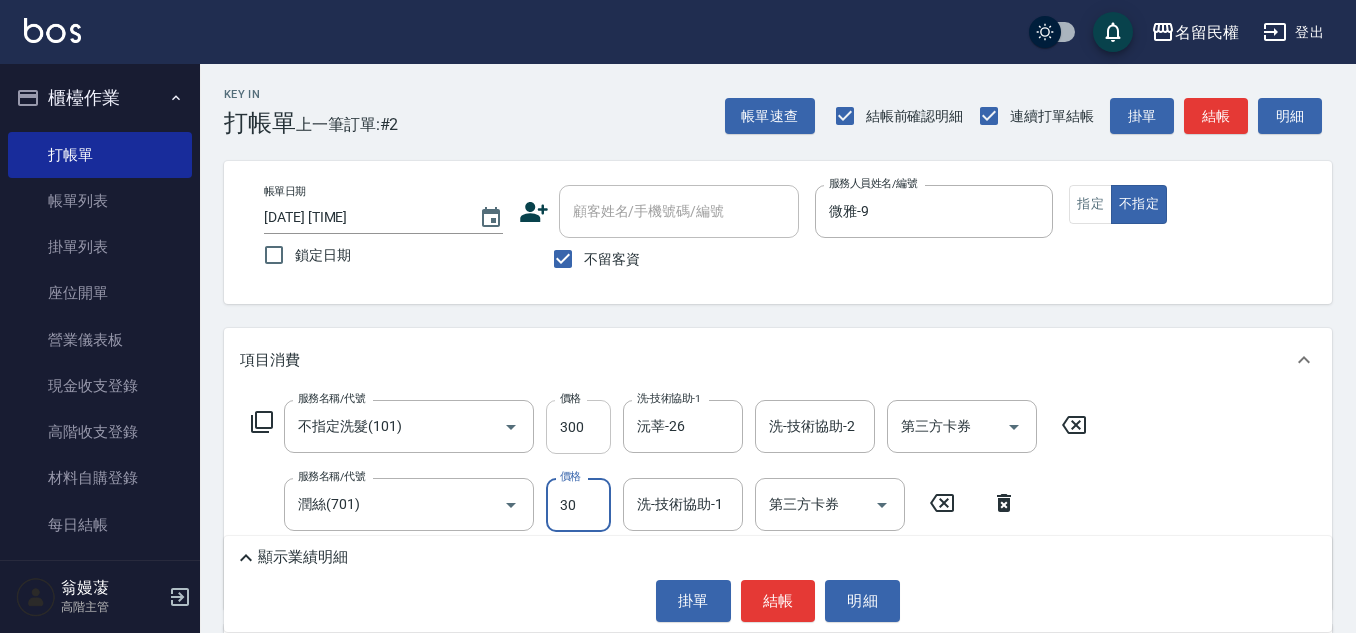 type on "30" 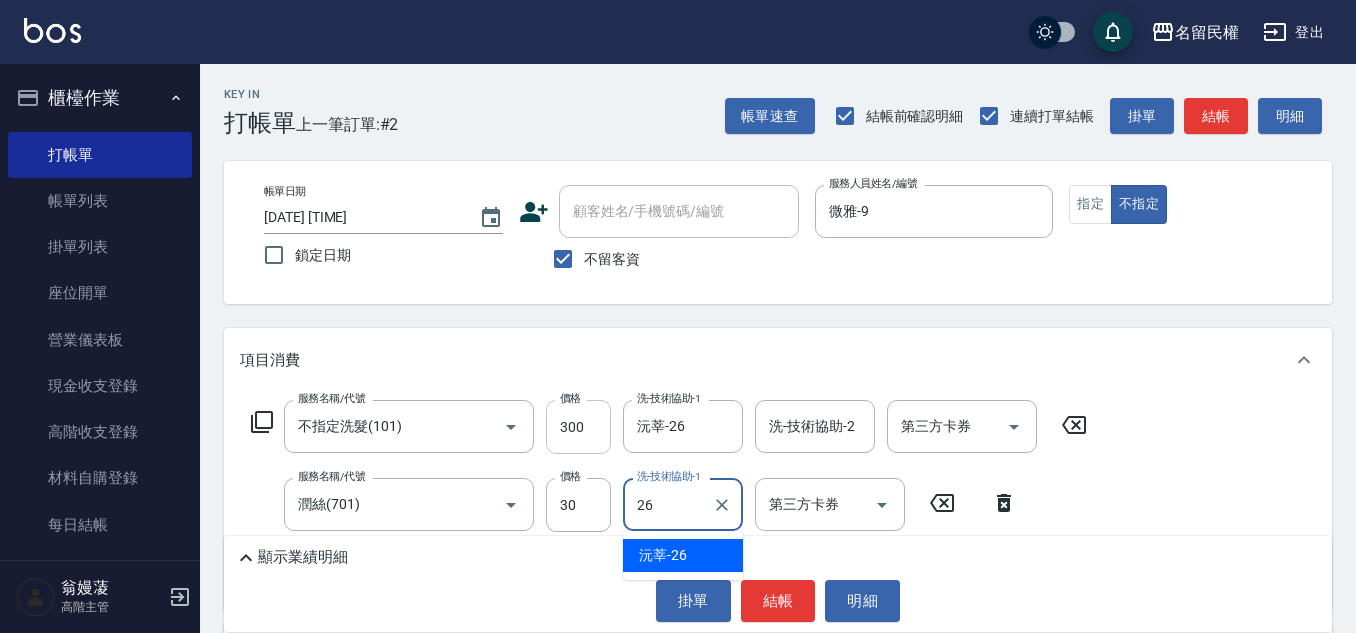 type on "沅莘-26" 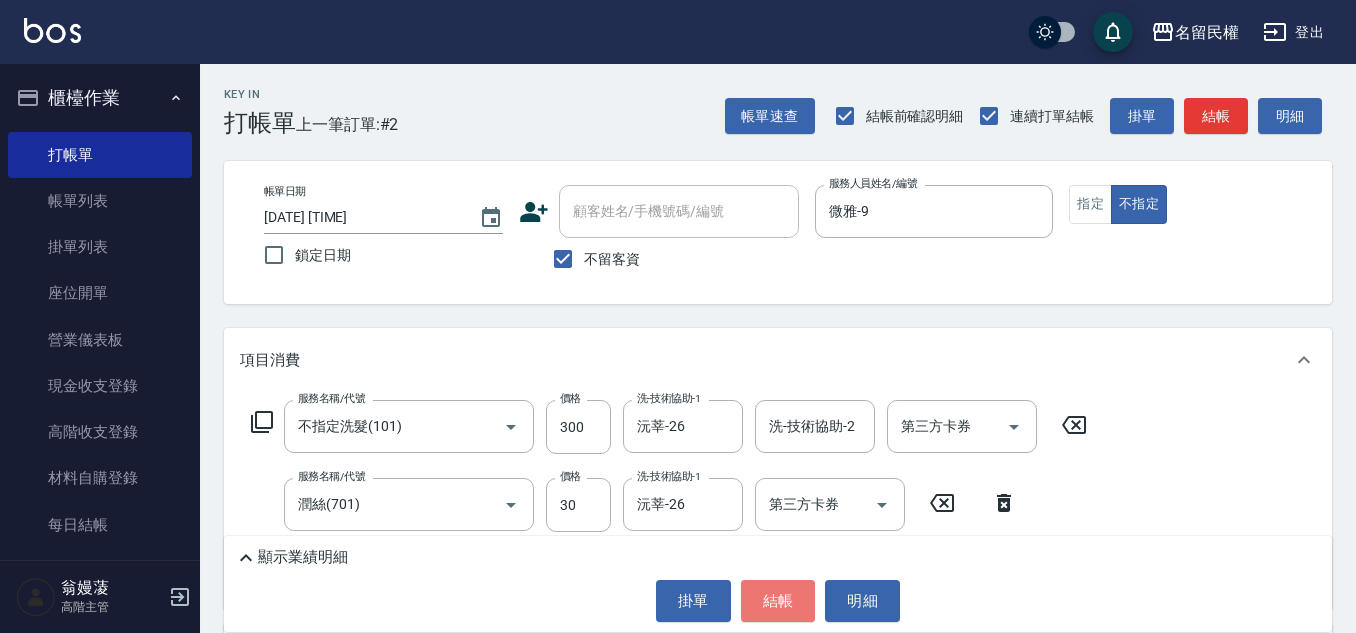 drag, startPoint x: 760, startPoint y: 592, endPoint x: 731, endPoint y: 602, distance: 30.675724 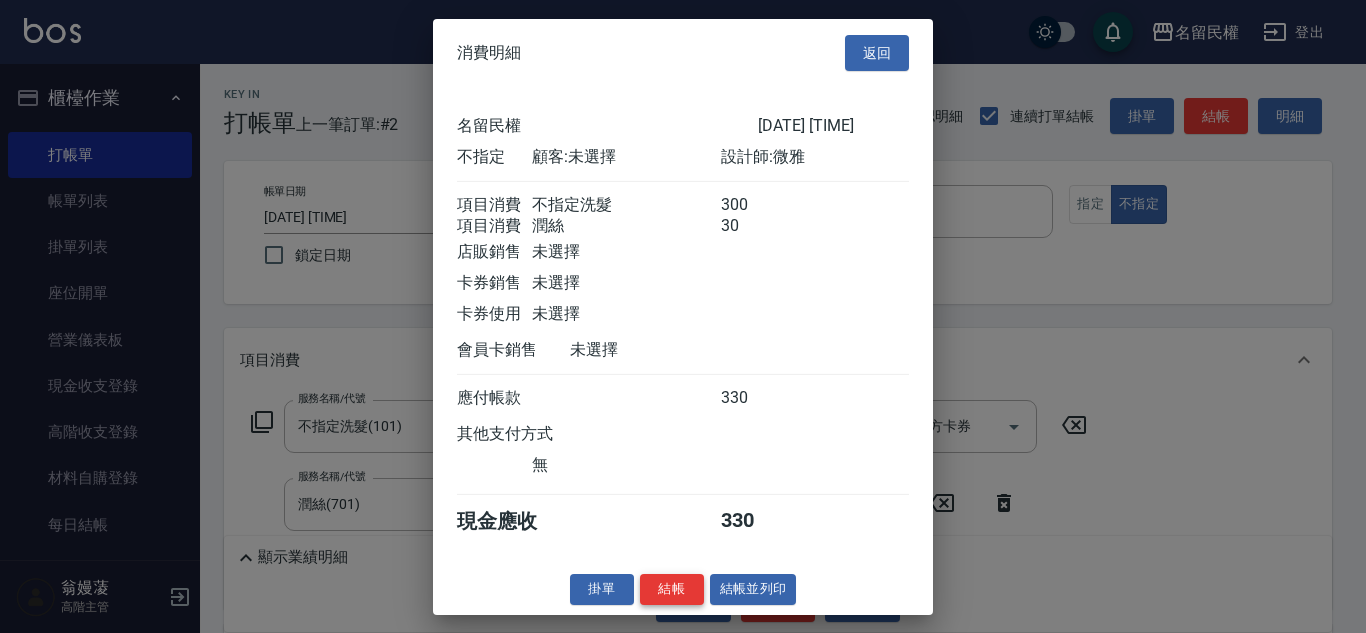 click on "結帳" at bounding box center [672, 589] 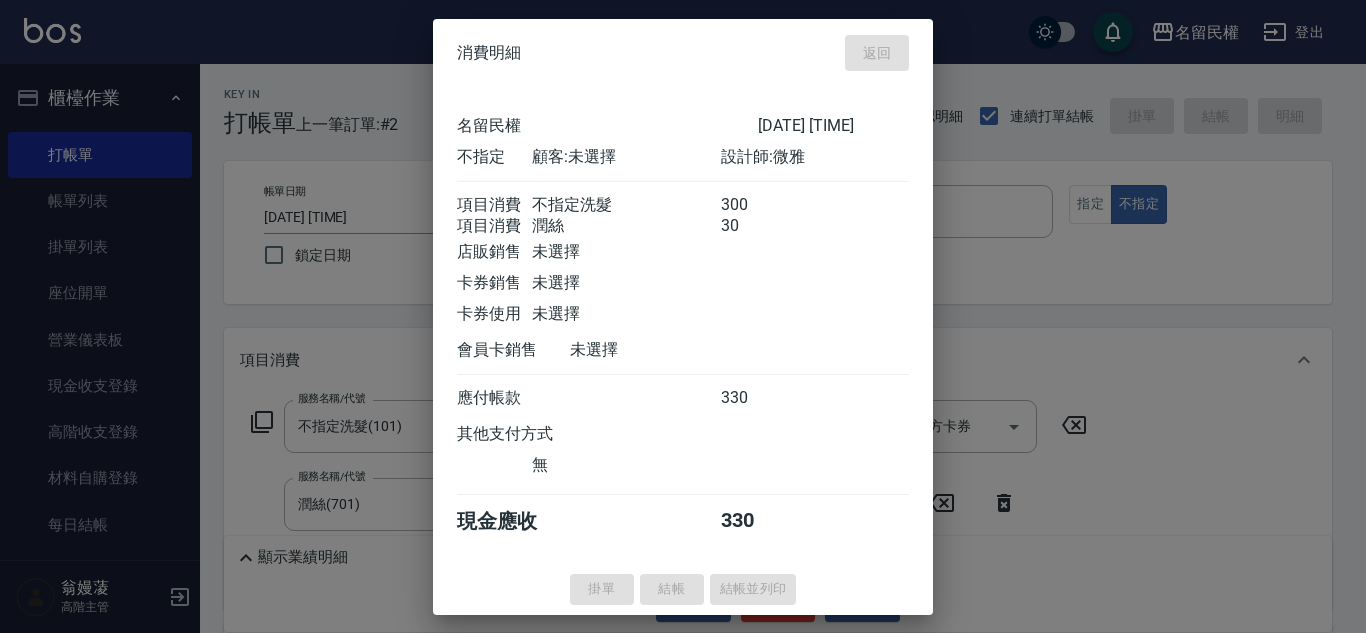 type on "[DATE] [TIME]" 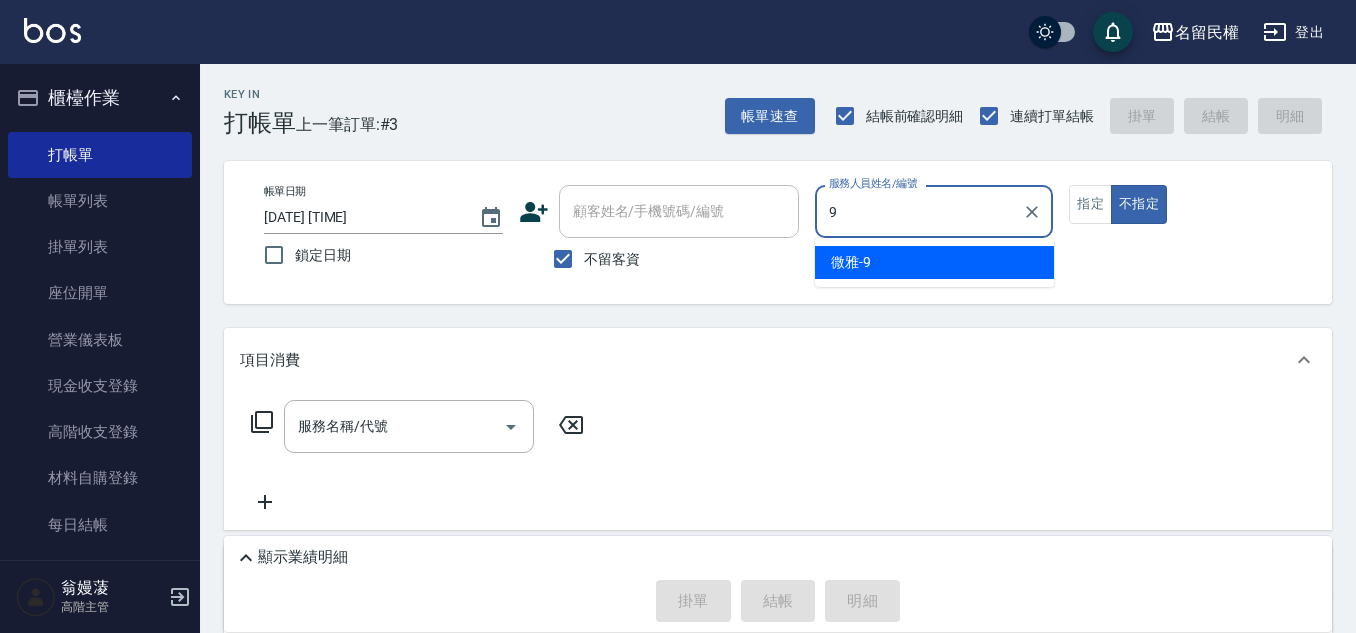 type on "微雅-9" 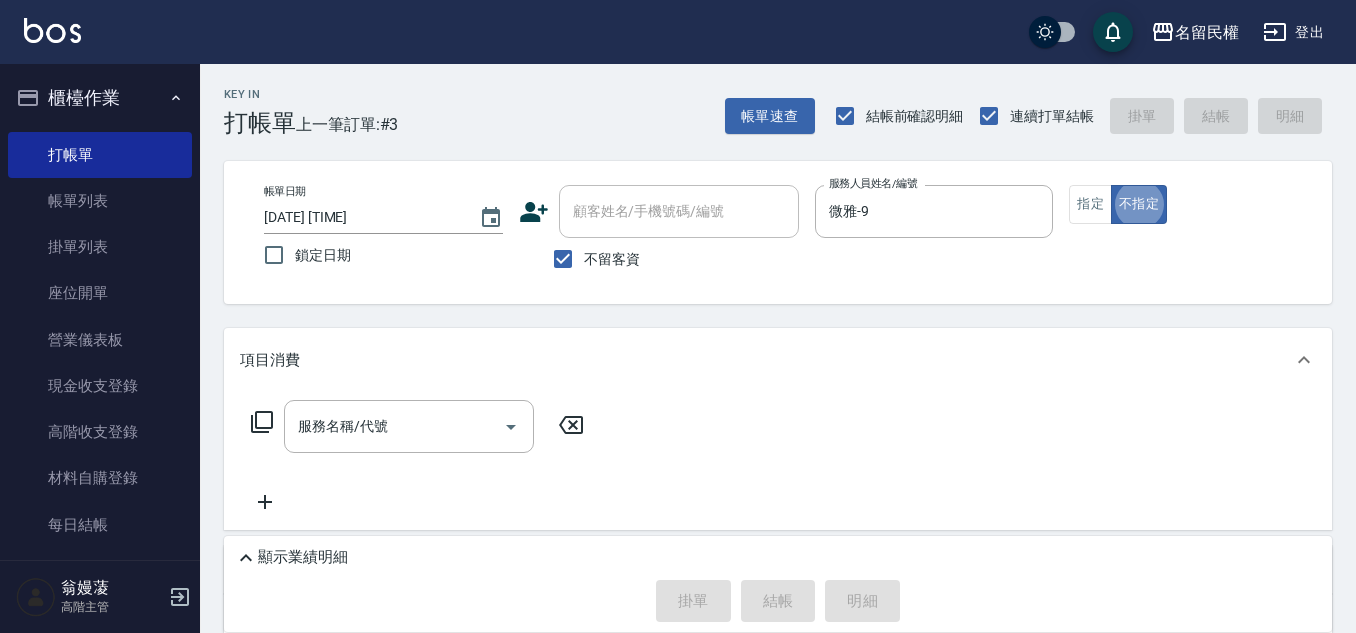 type on "false" 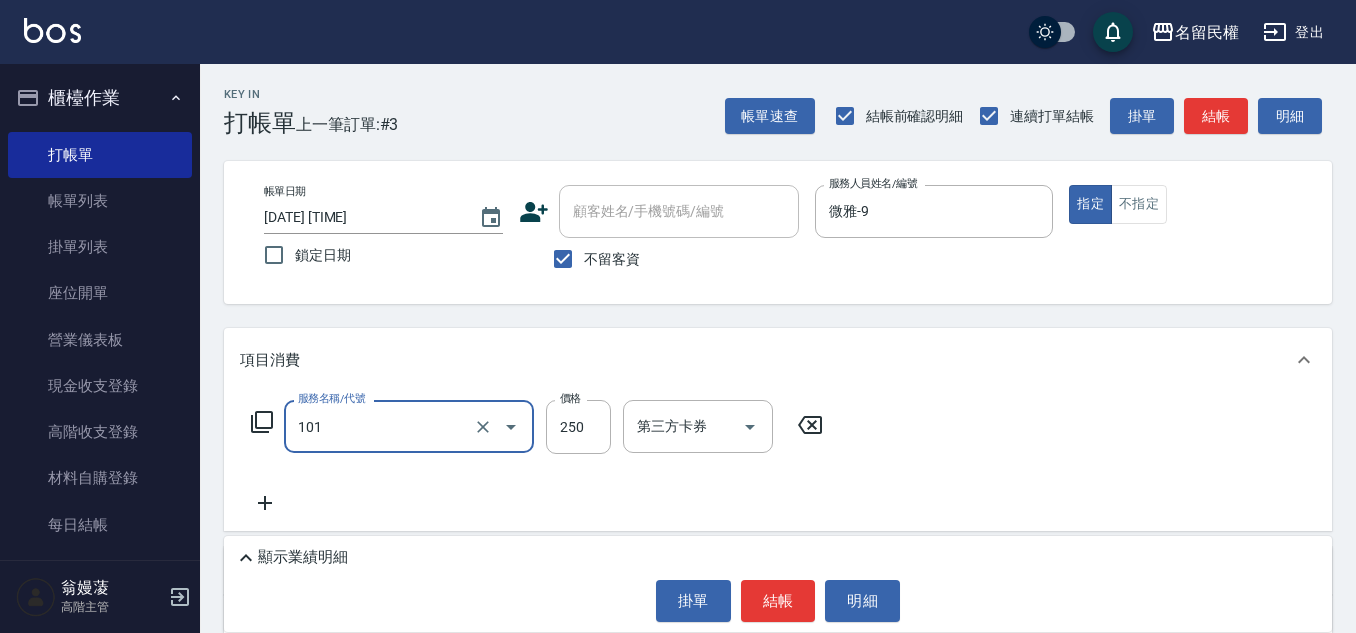 type on "不指定洗髮(101)" 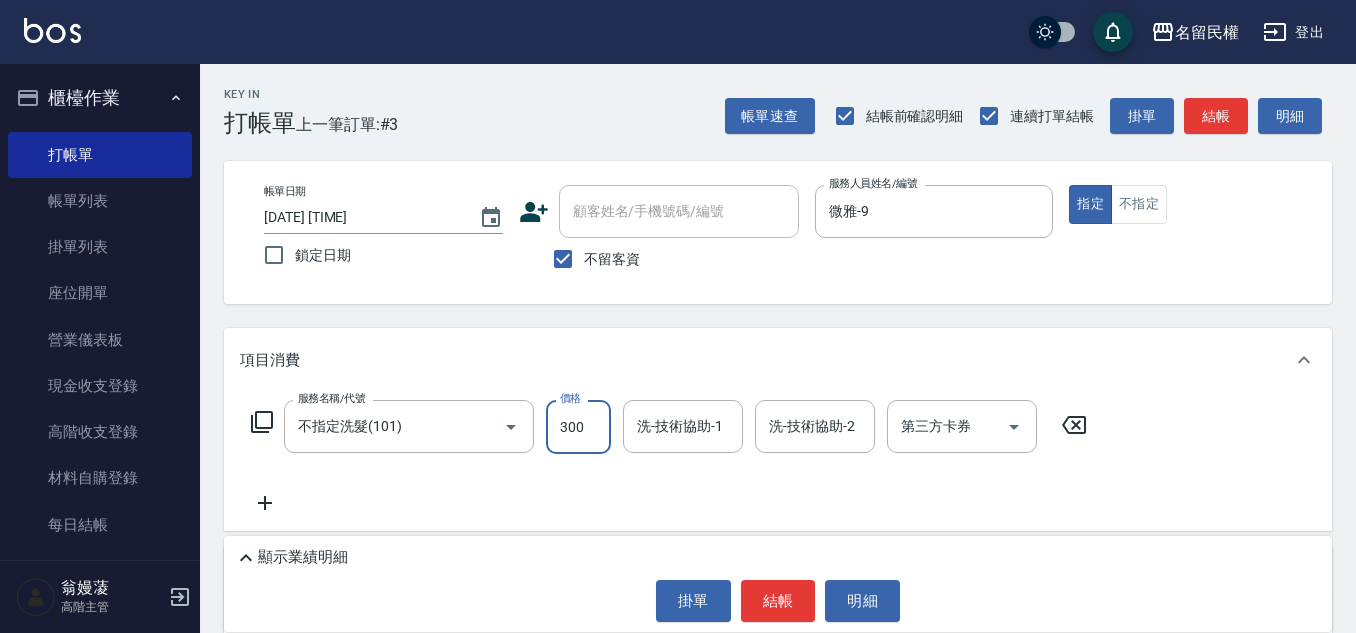 type on "300" 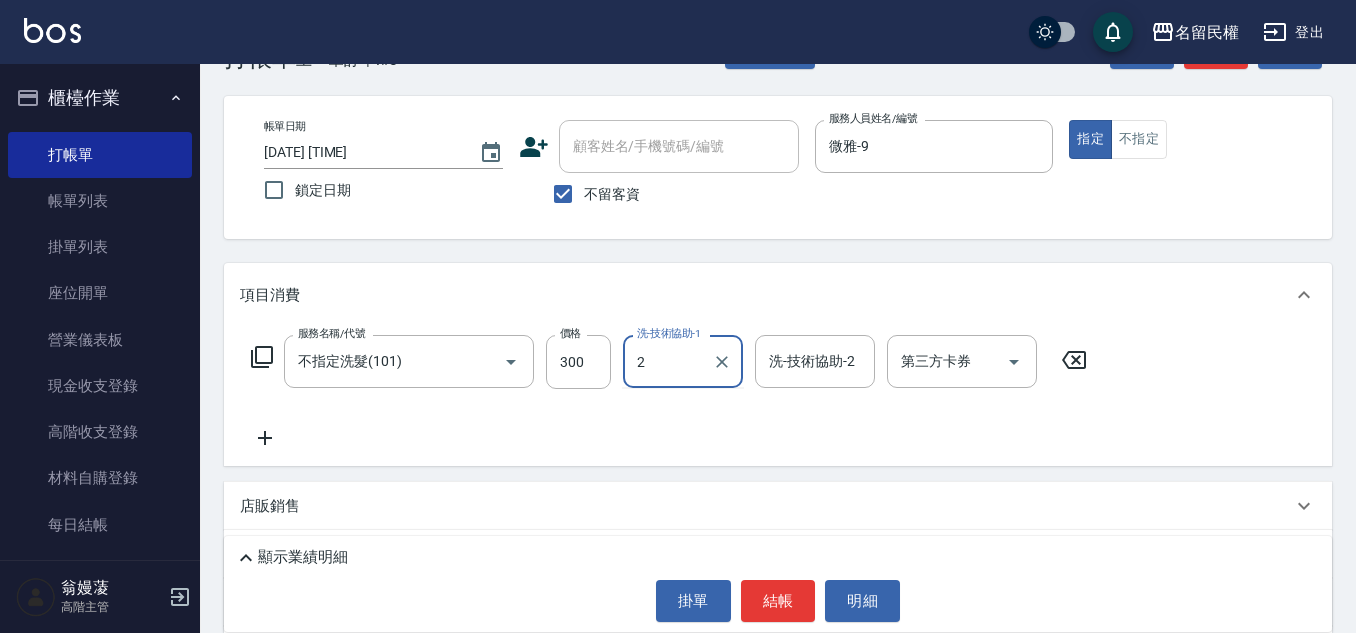 scroll, scrollTop: 100, scrollLeft: 0, axis: vertical 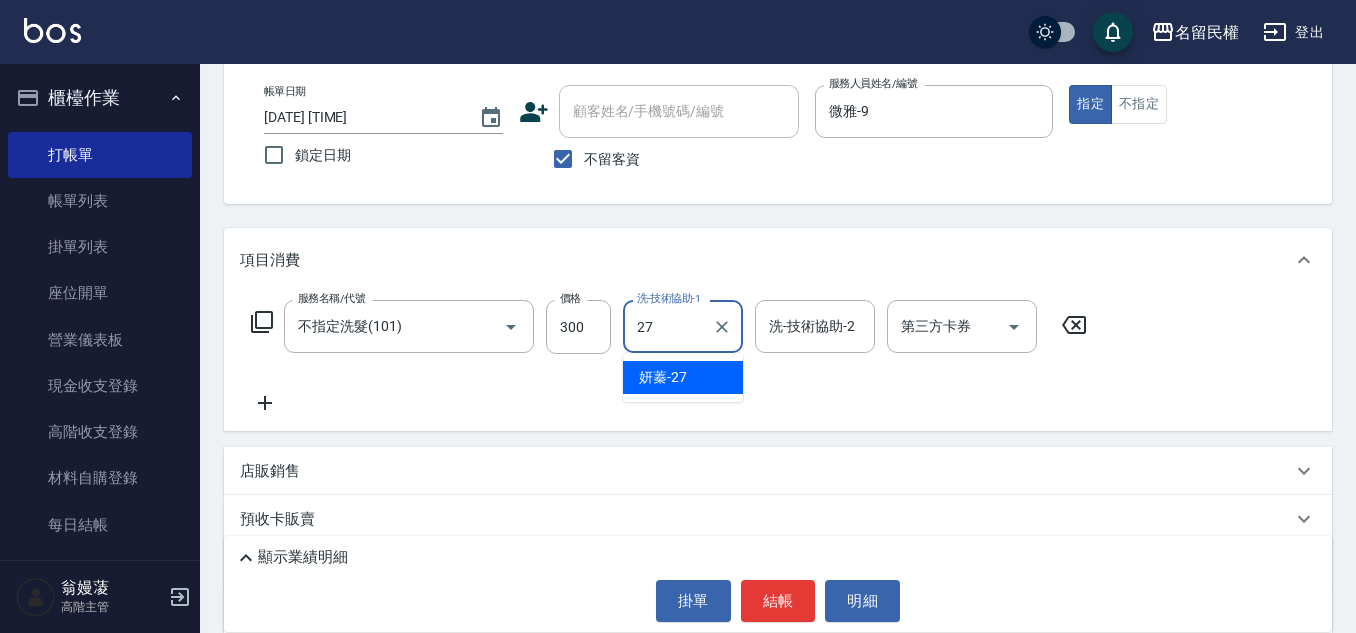 type on "妍蓁-27" 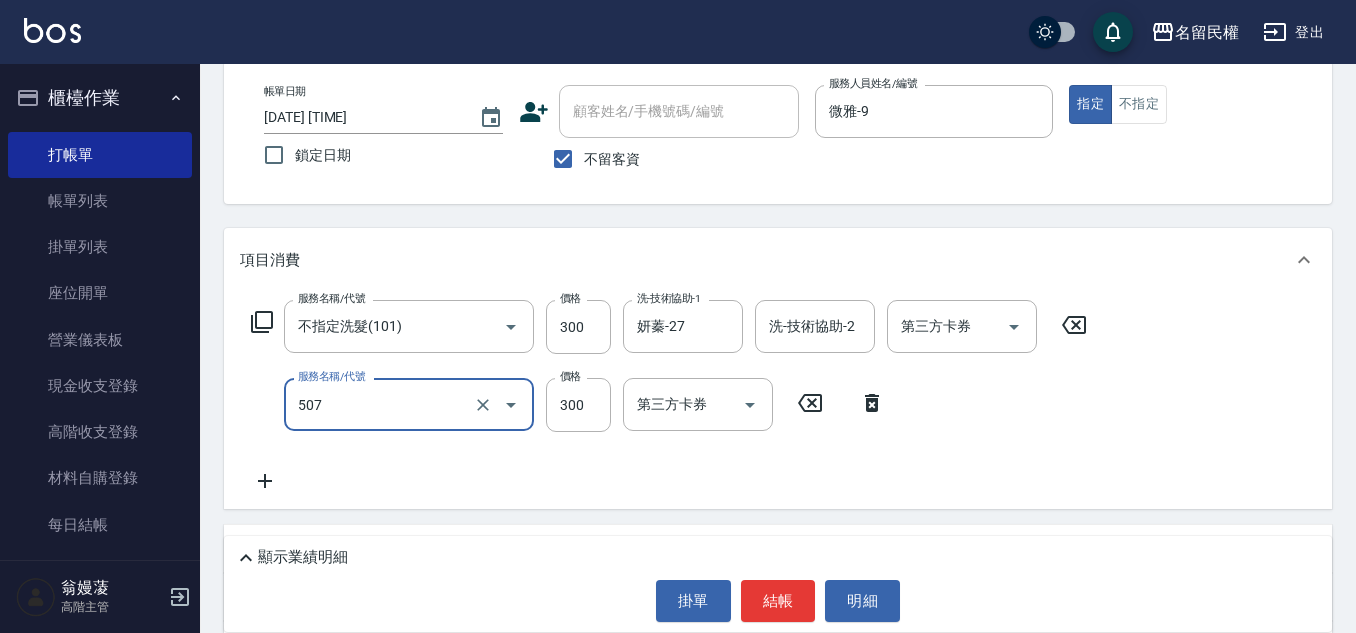 type on "頭皮隔離(507)" 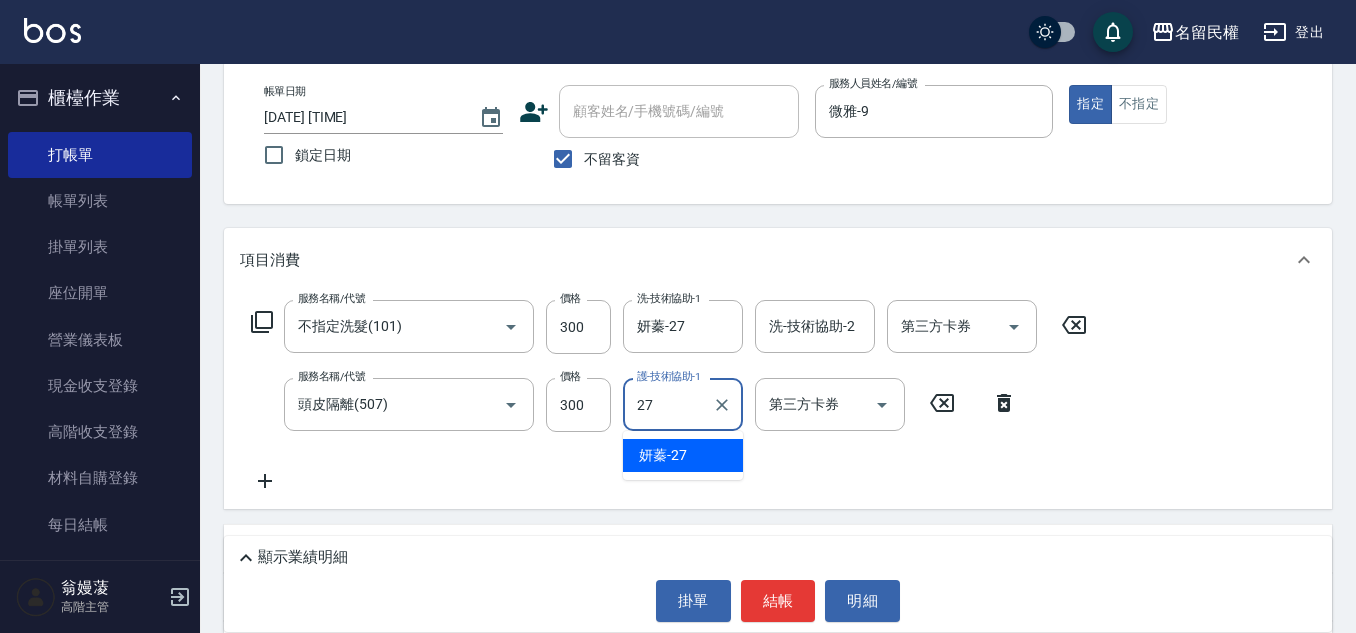 type on "妍蓁-27" 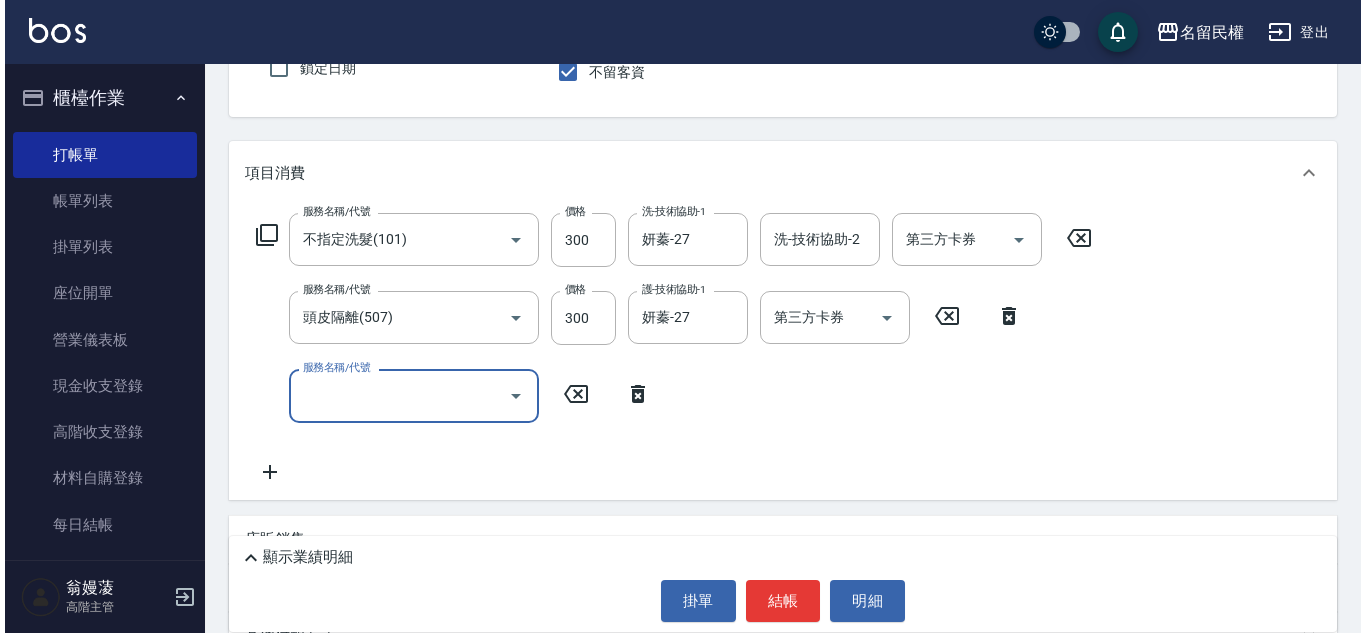 scroll, scrollTop: 300, scrollLeft: 0, axis: vertical 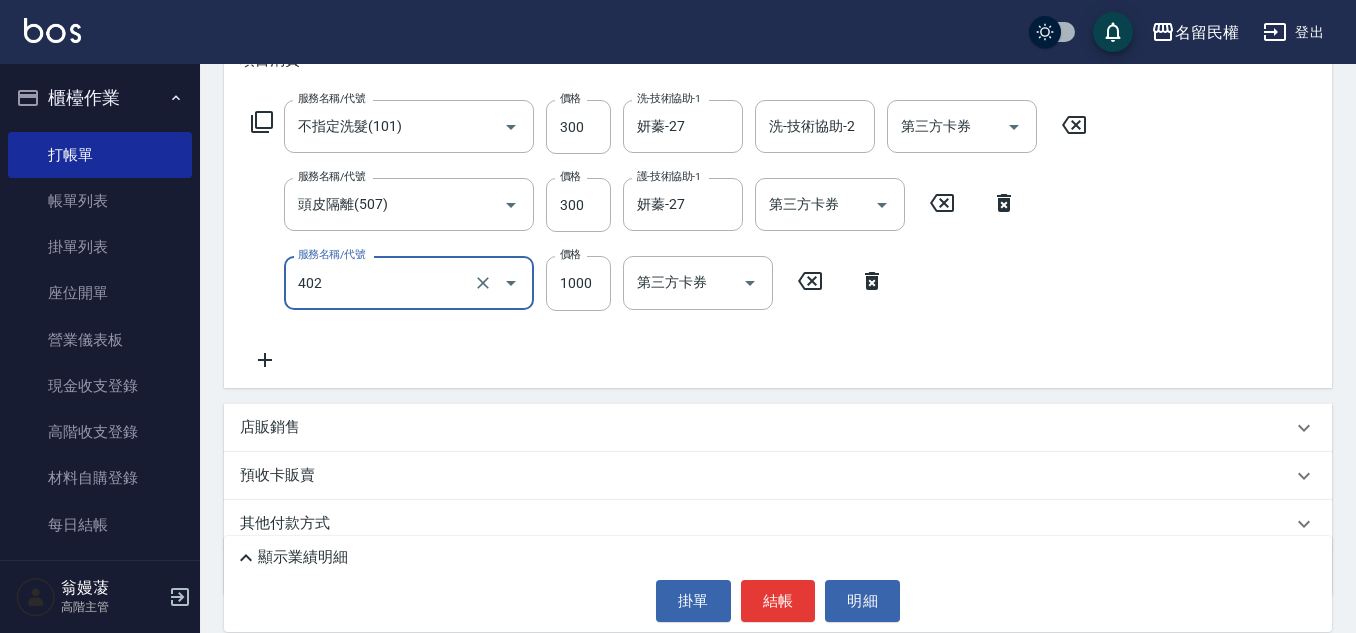type on "染髮(402)" 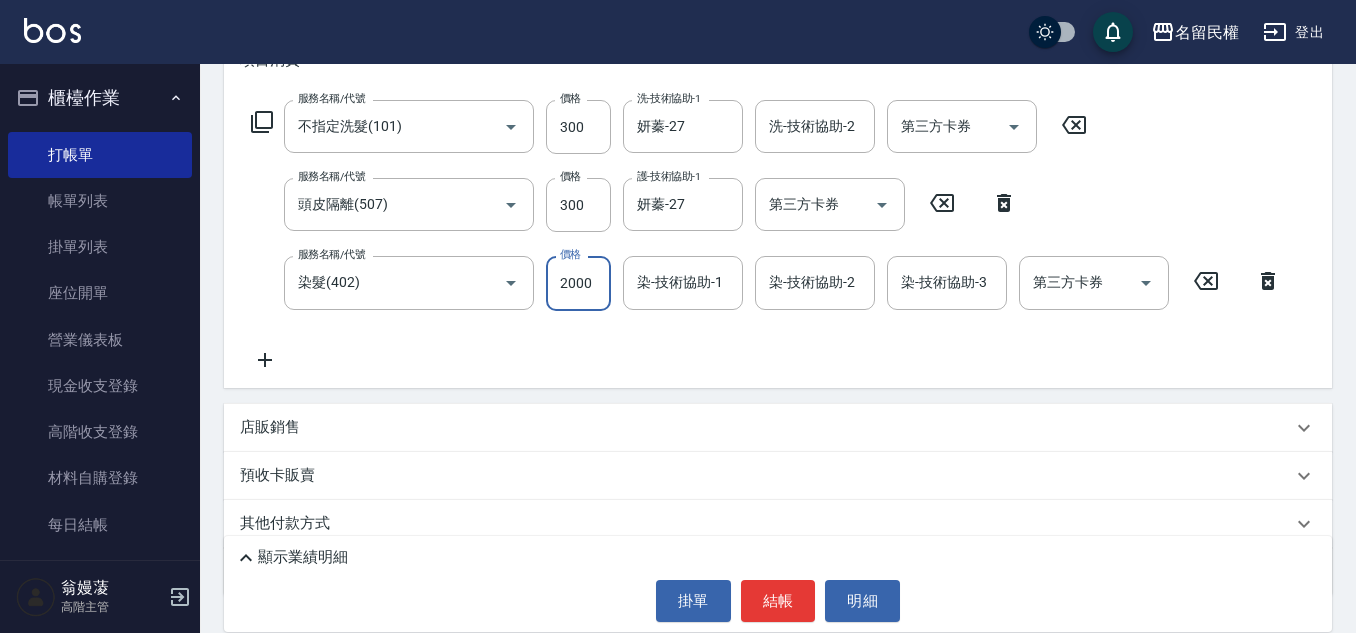 type on "2000" 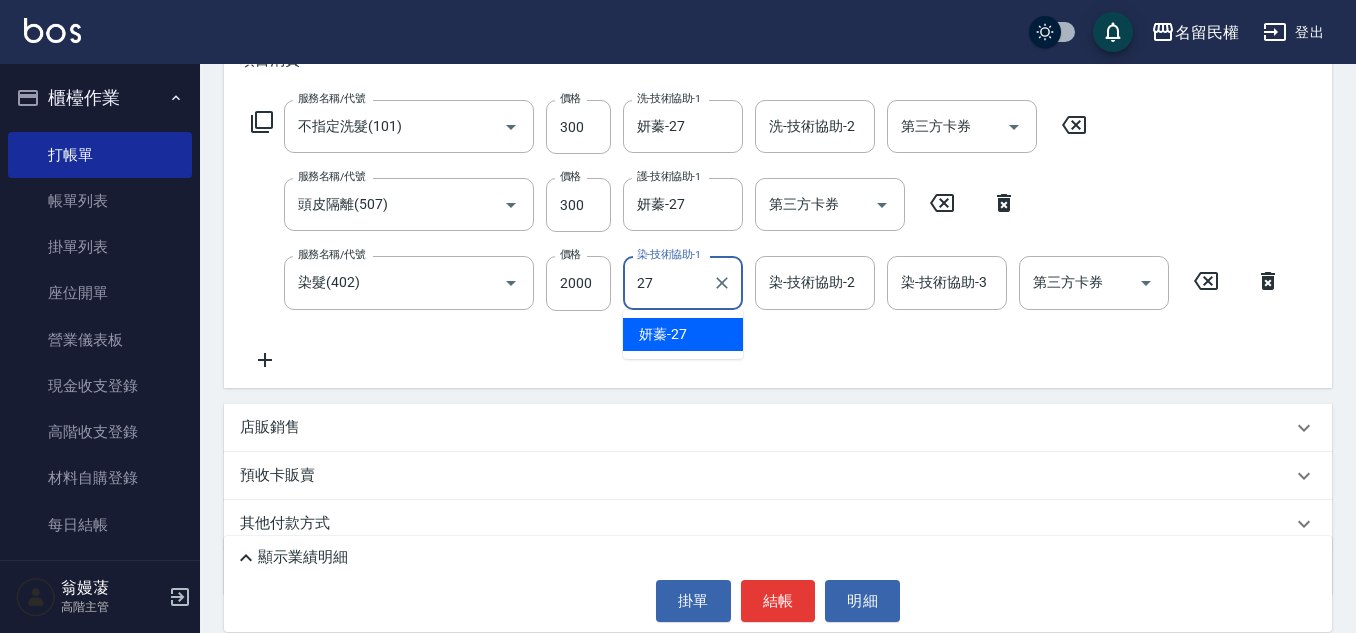 type on "妍蓁-27" 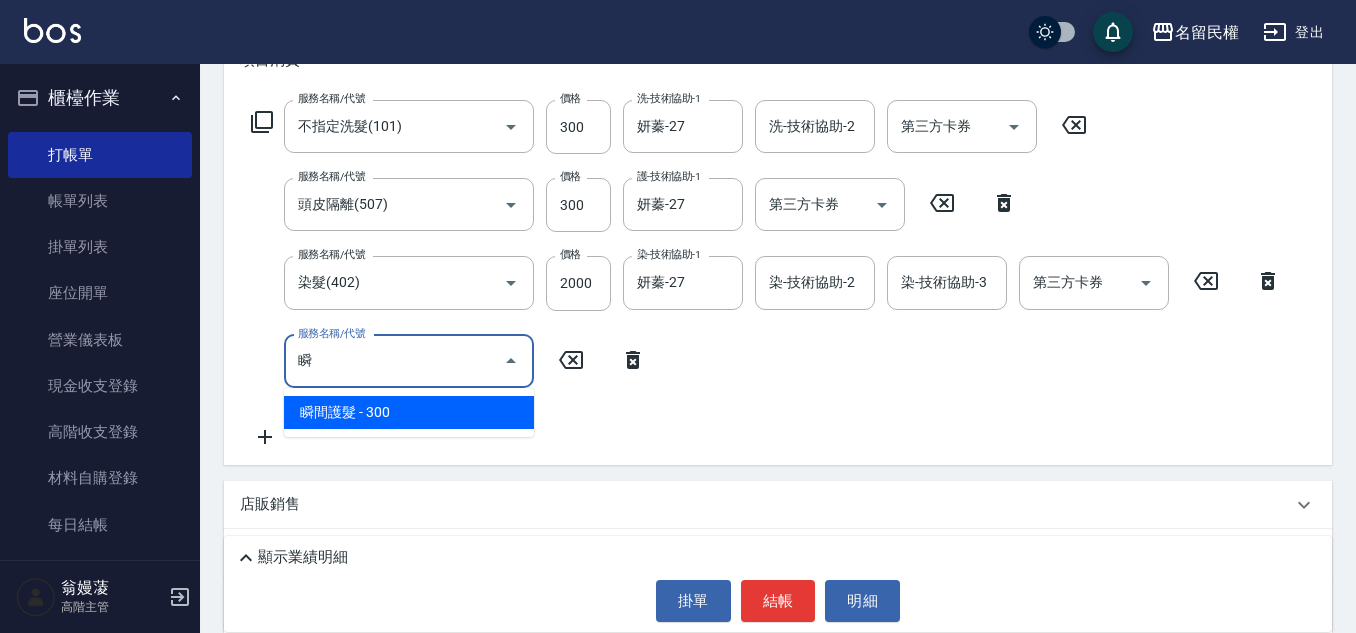 click on "瞬間護髮 - 300" at bounding box center (409, 412) 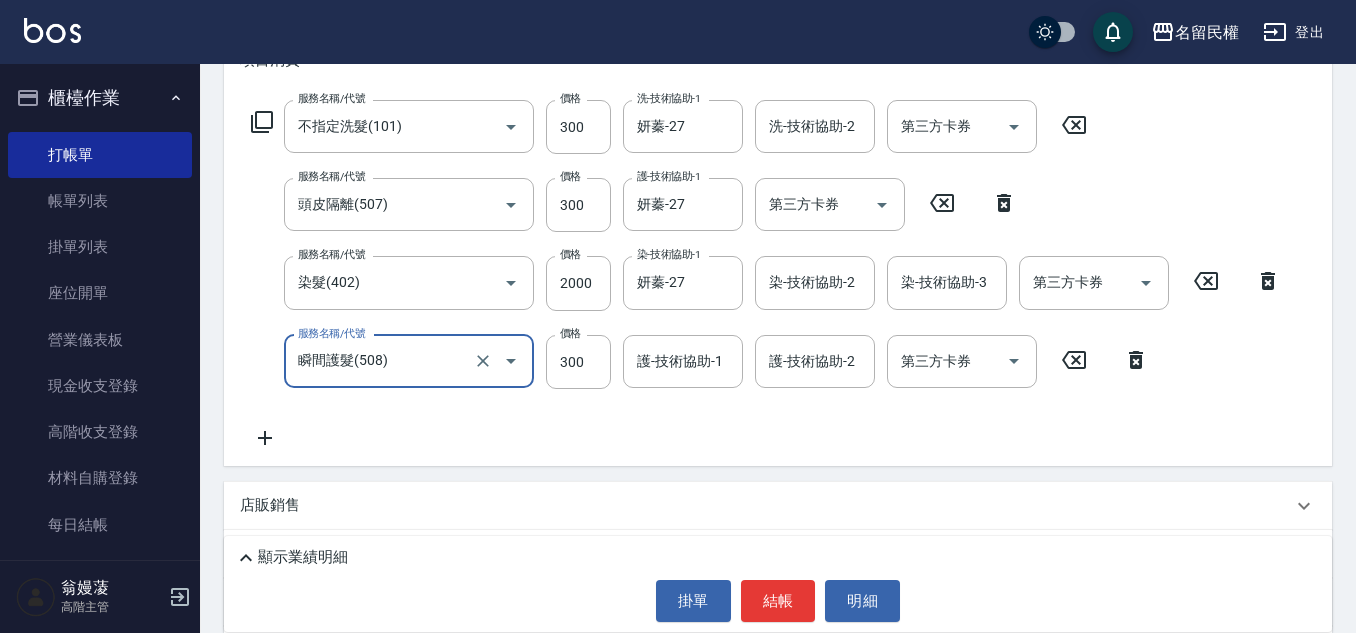 type on "瞬間護髮(508)" 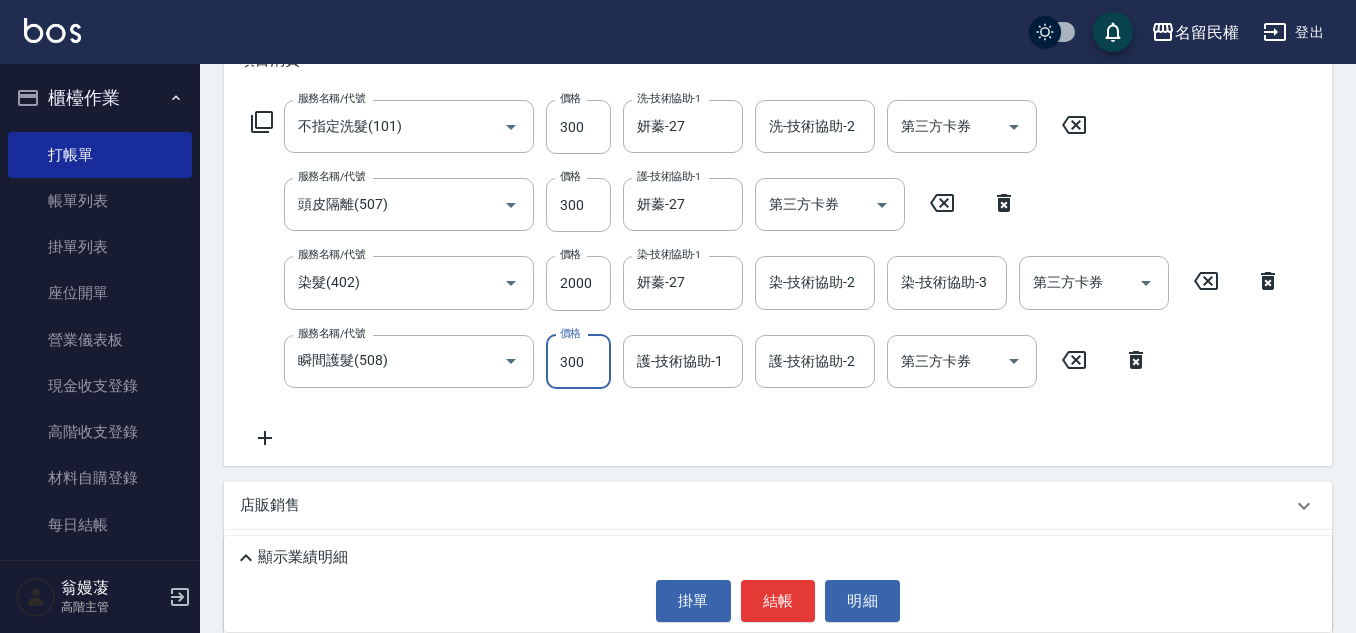 click on "300" at bounding box center (578, 362) 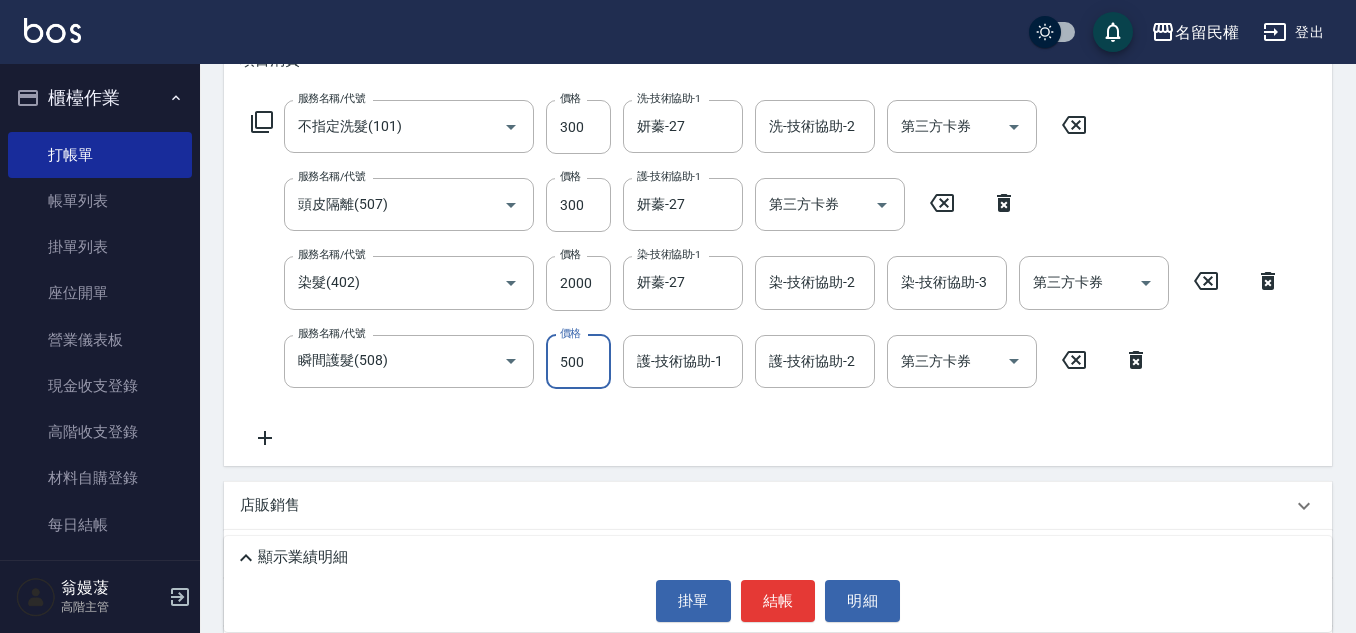 type on "500" 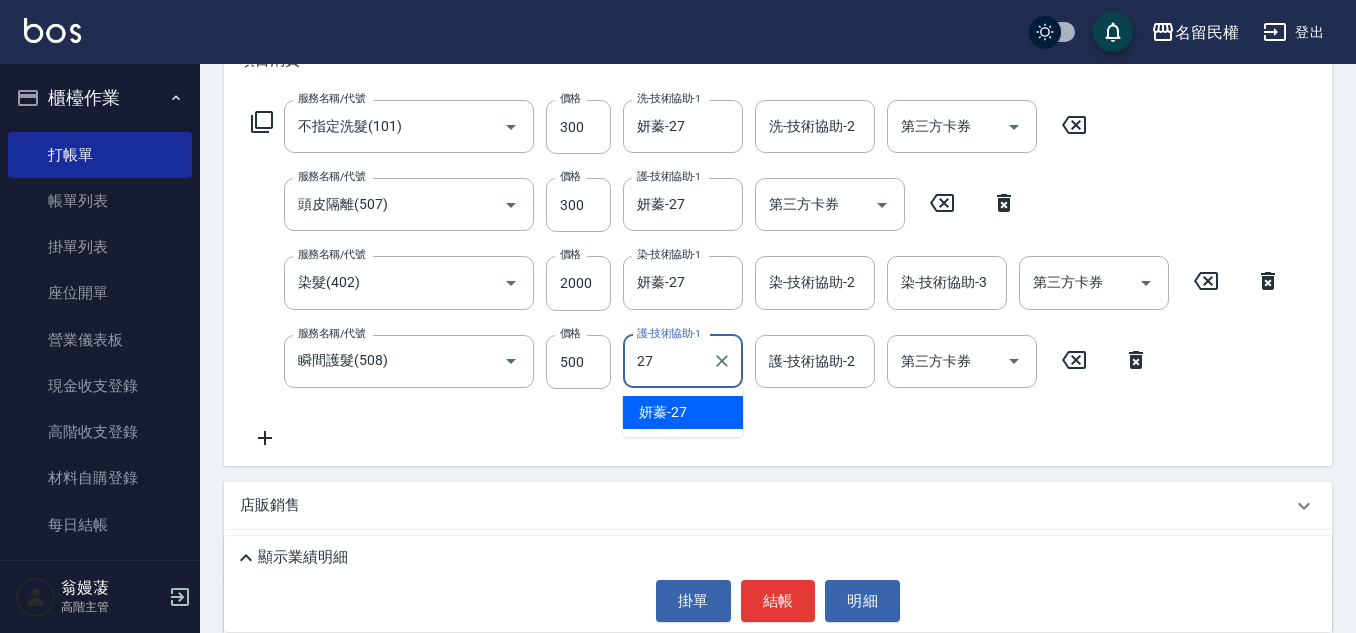 type on "妍蓁-27" 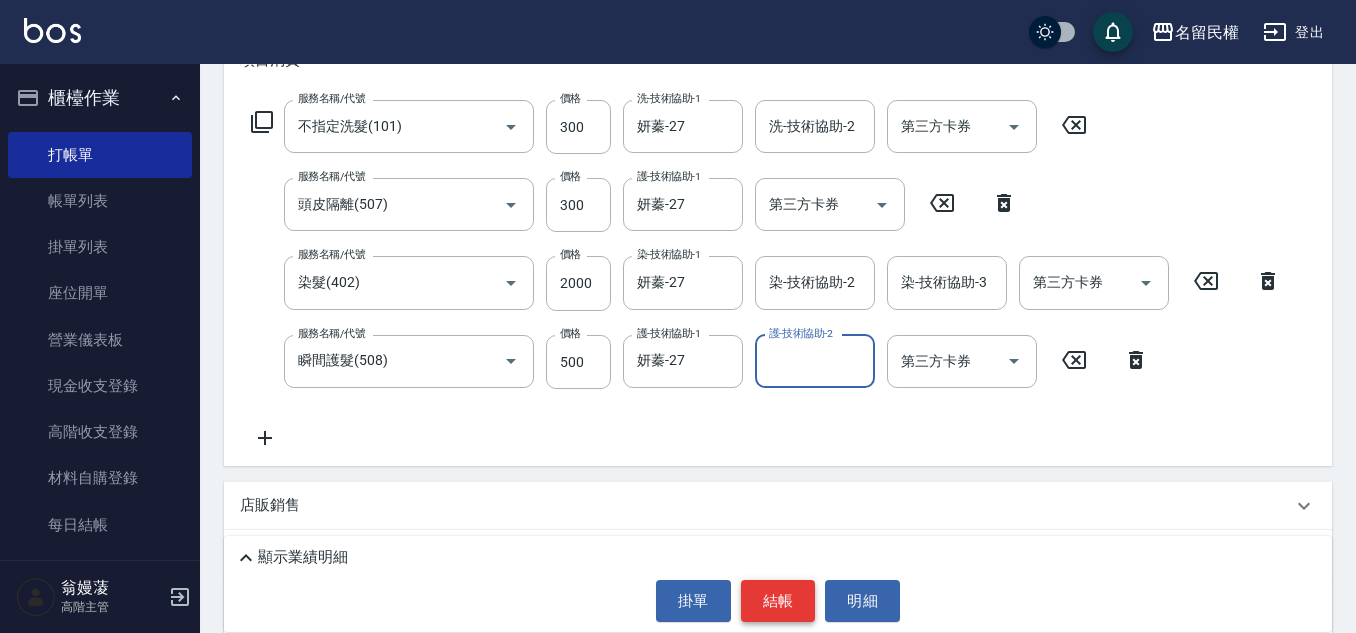 click on "結帳" at bounding box center [778, 601] 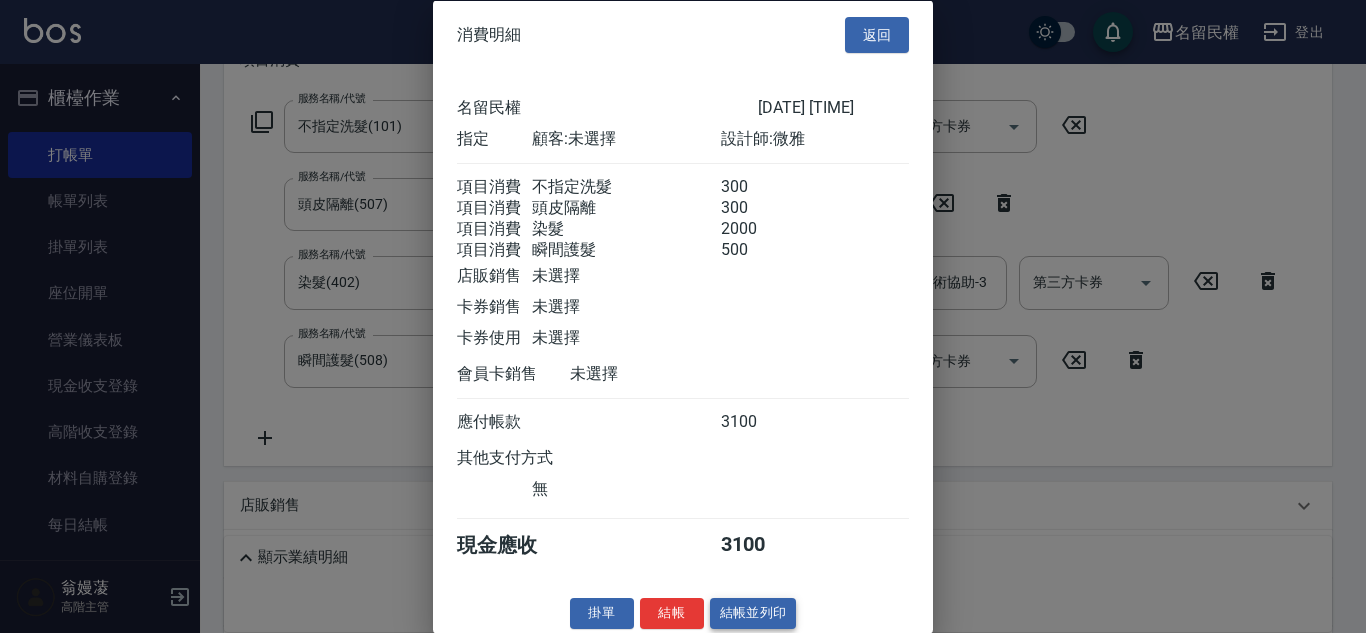scroll, scrollTop: 46, scrollLeft: 0, axis: vertical 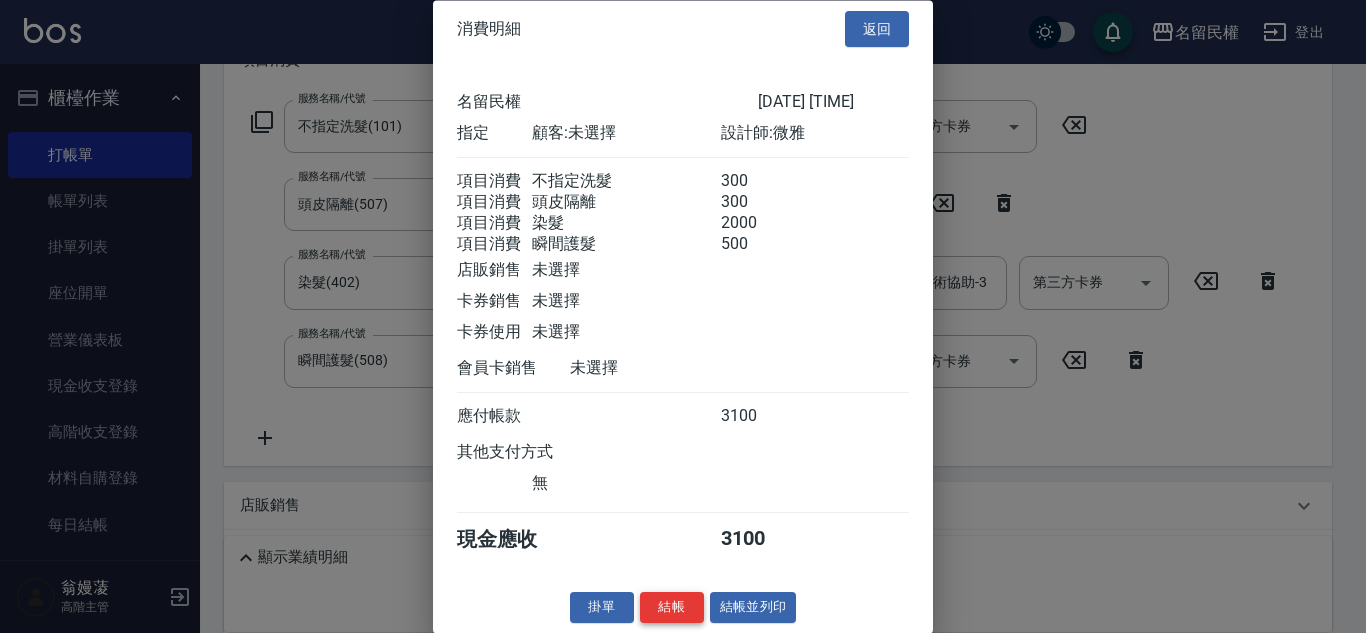 click on "結帳" at bounding box center (672, 608) 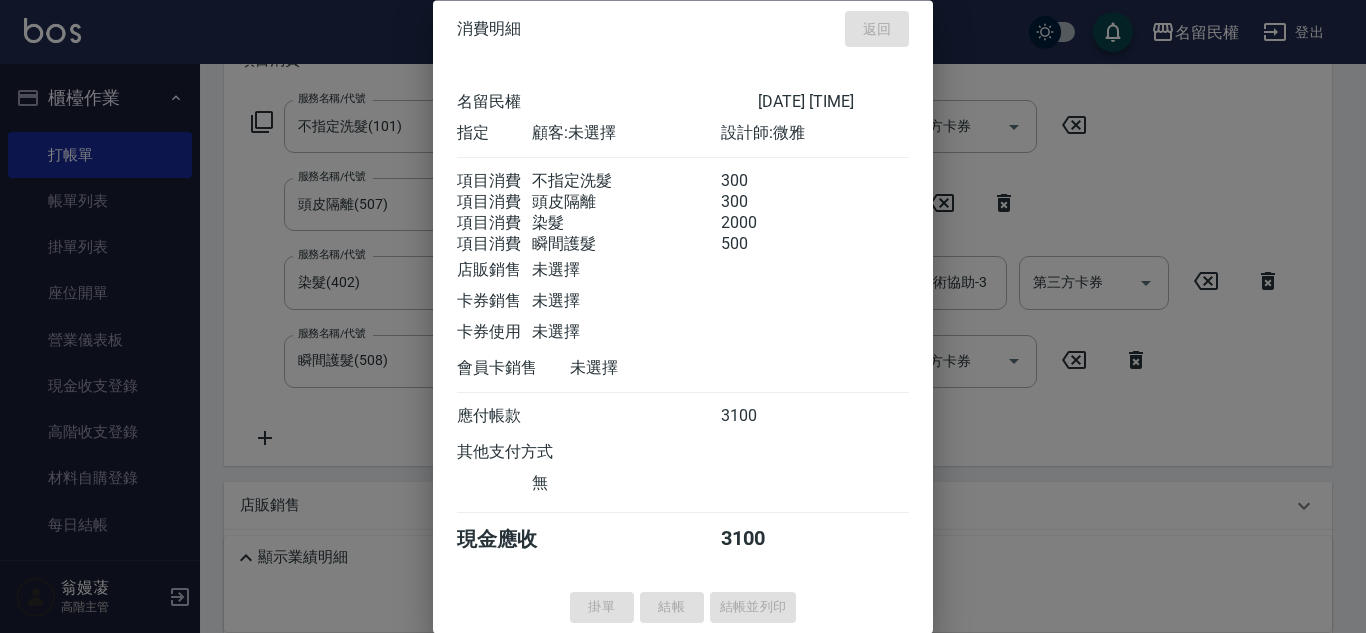 type on "[DATE] [TIME]" 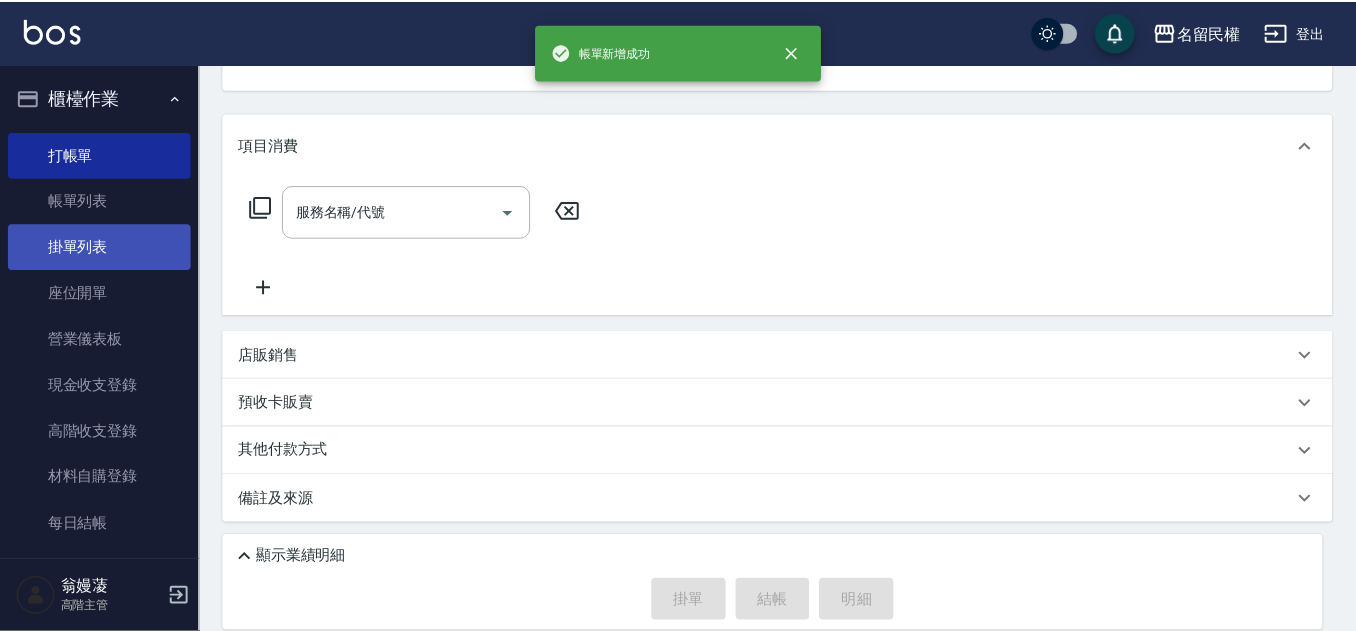 scroll, scrollTop: 194, scrollLeft: 0, axis: vertical 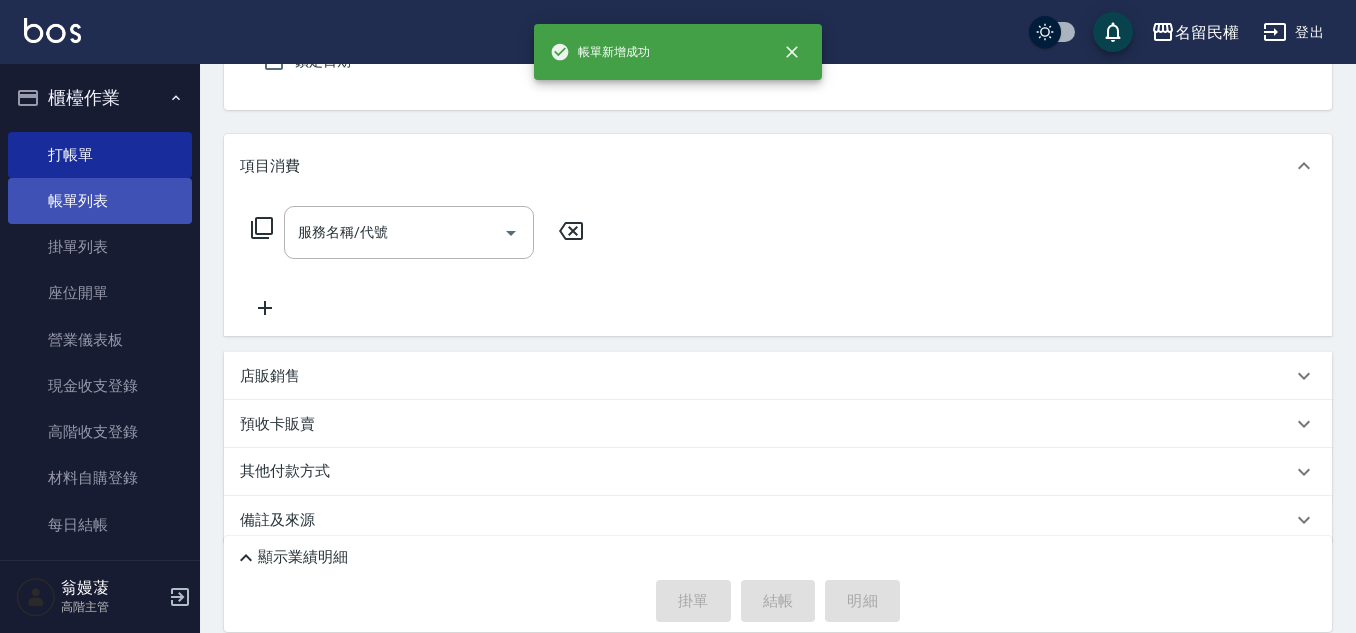 click on "帳單列表" at bounding box center [100, 201] 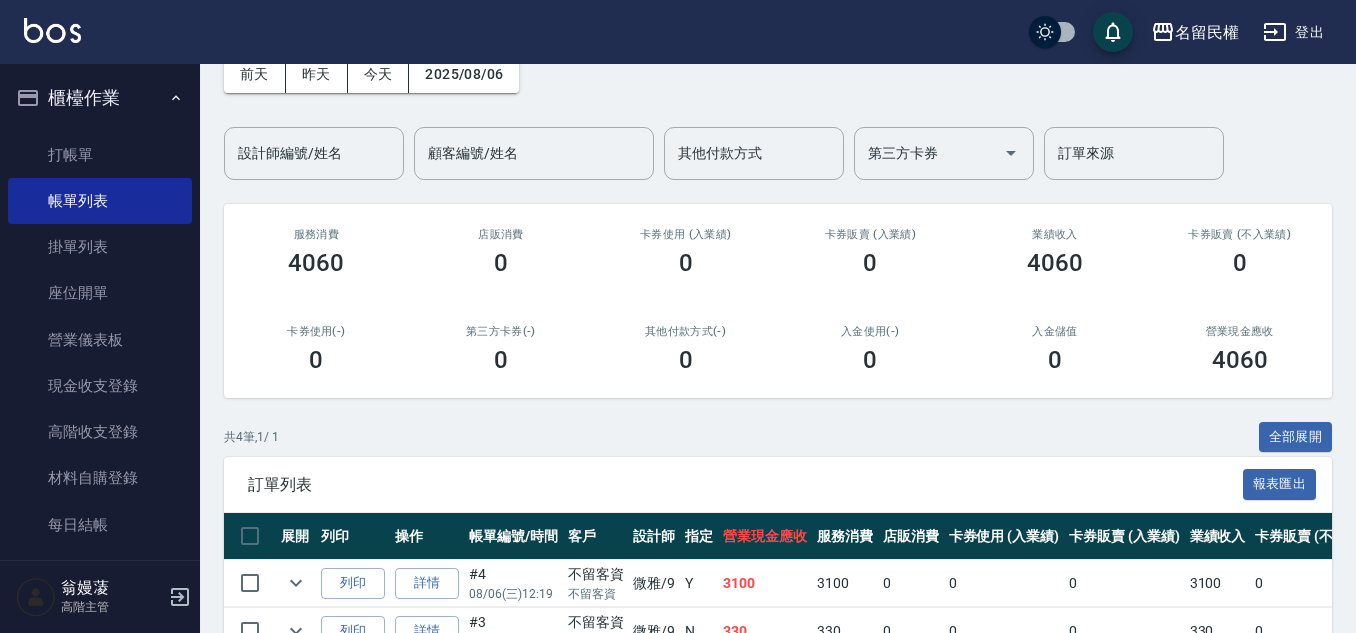 scroll, scrollTop: 200, scrollLeft: 0, axis: vertical 